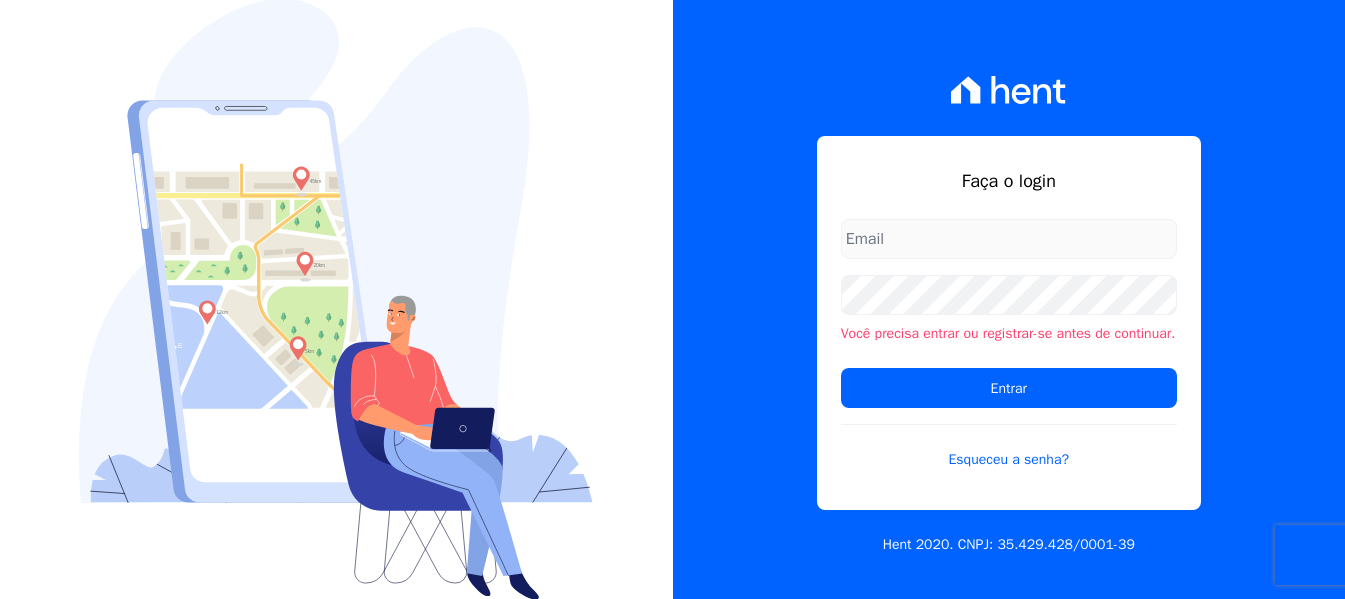 scroll, scrollTop: 0, scrollLeft: 0, axis: both 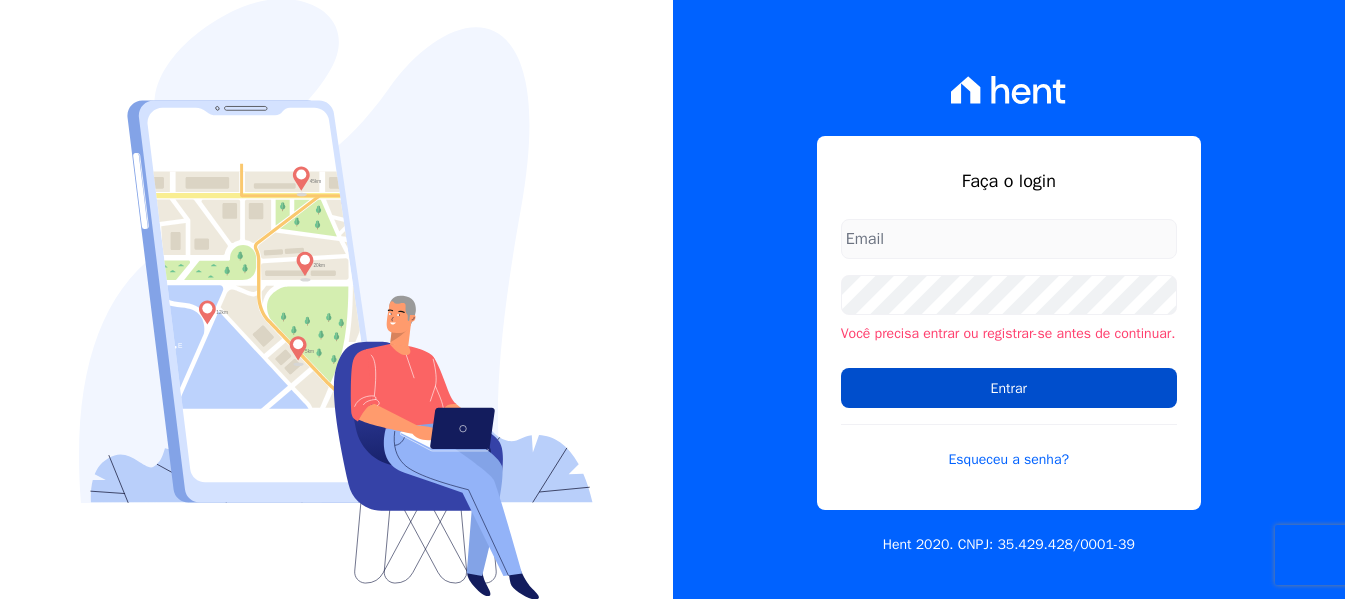 type on "[PERSON_NAME][EMAIL_ADDRESS][DOMAIN_NAME]" 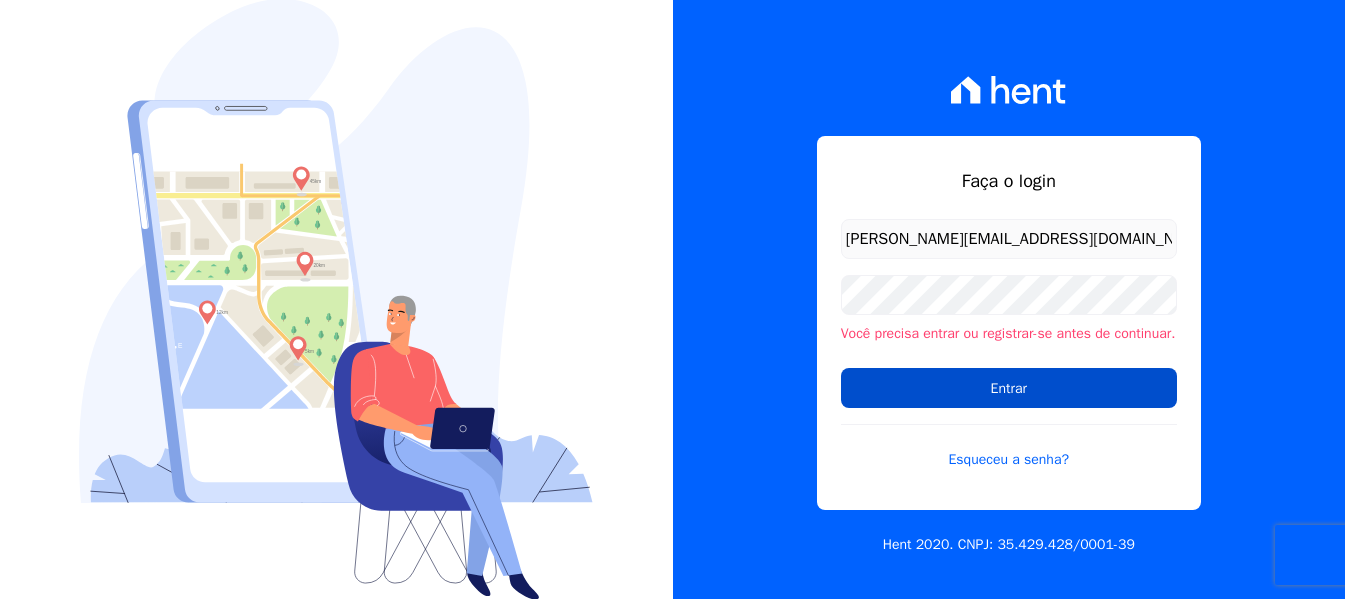 click on "Entrar" at bounding box center (1009, 388) 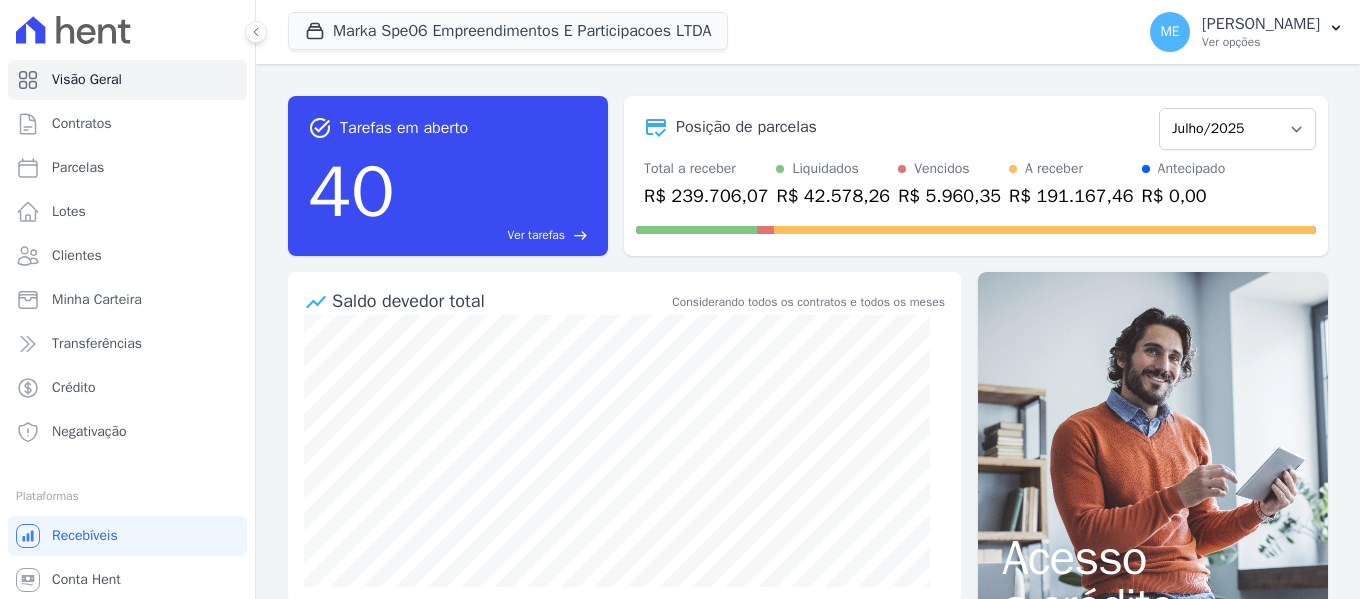 scroll, scrollTop: 0, scrollLeft: 0, axis: both 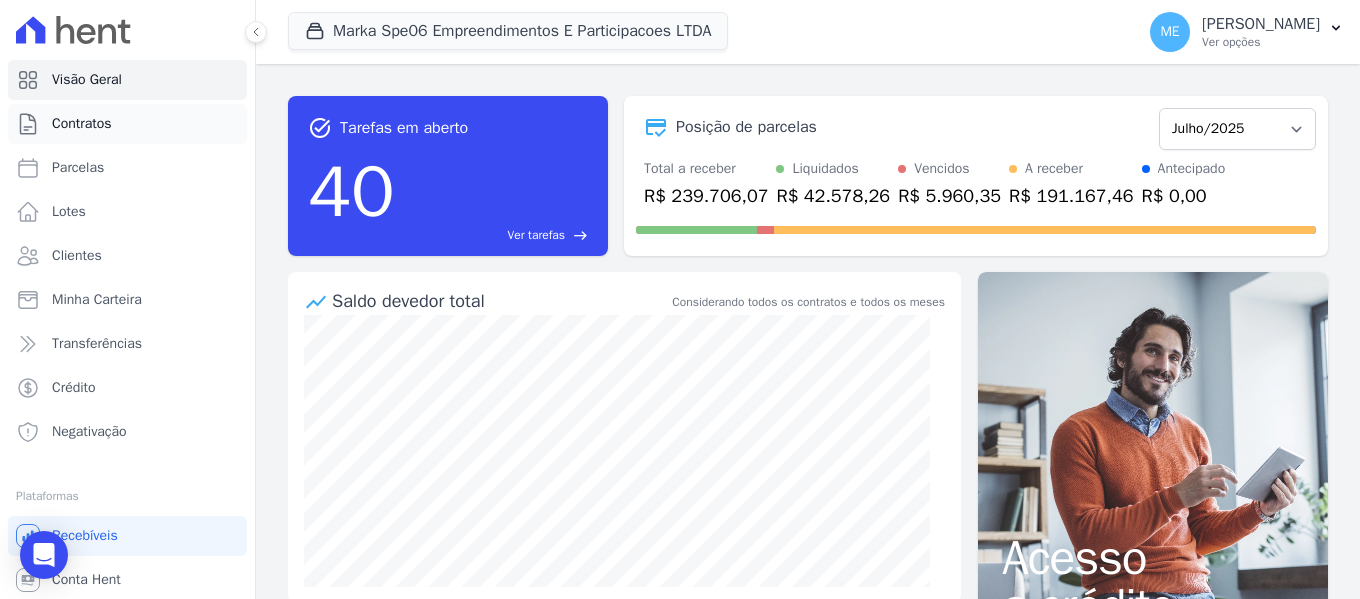 click on "Contratos" at bounding box center (82, 124) 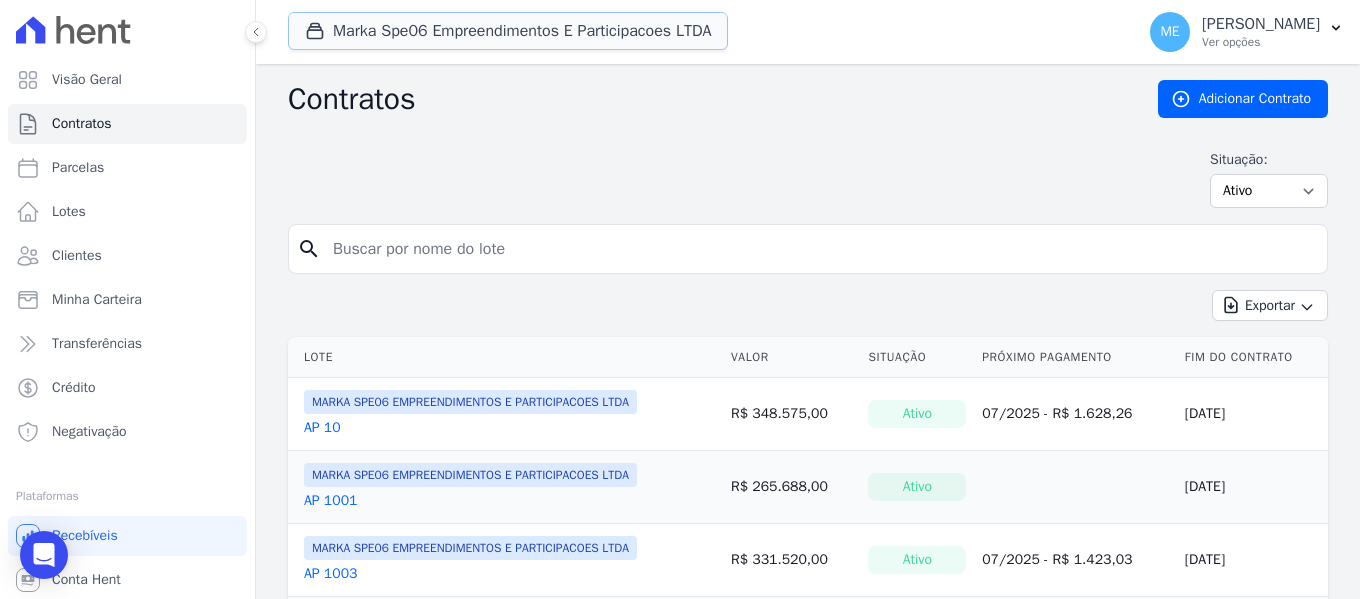 click on "Marka Spe06 Empreendimentos E Participacoes LTDA" at bounding box center [508, 31] 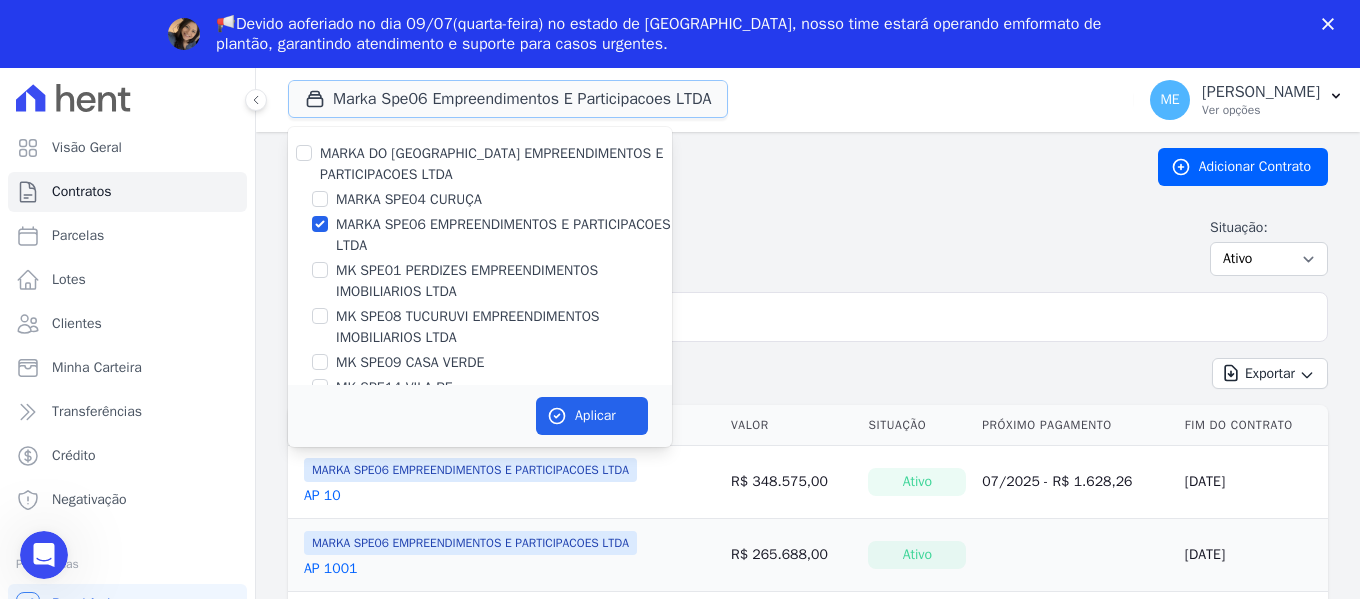 scroll, scrollTop: 0, scrollLeft: 0, axis: both 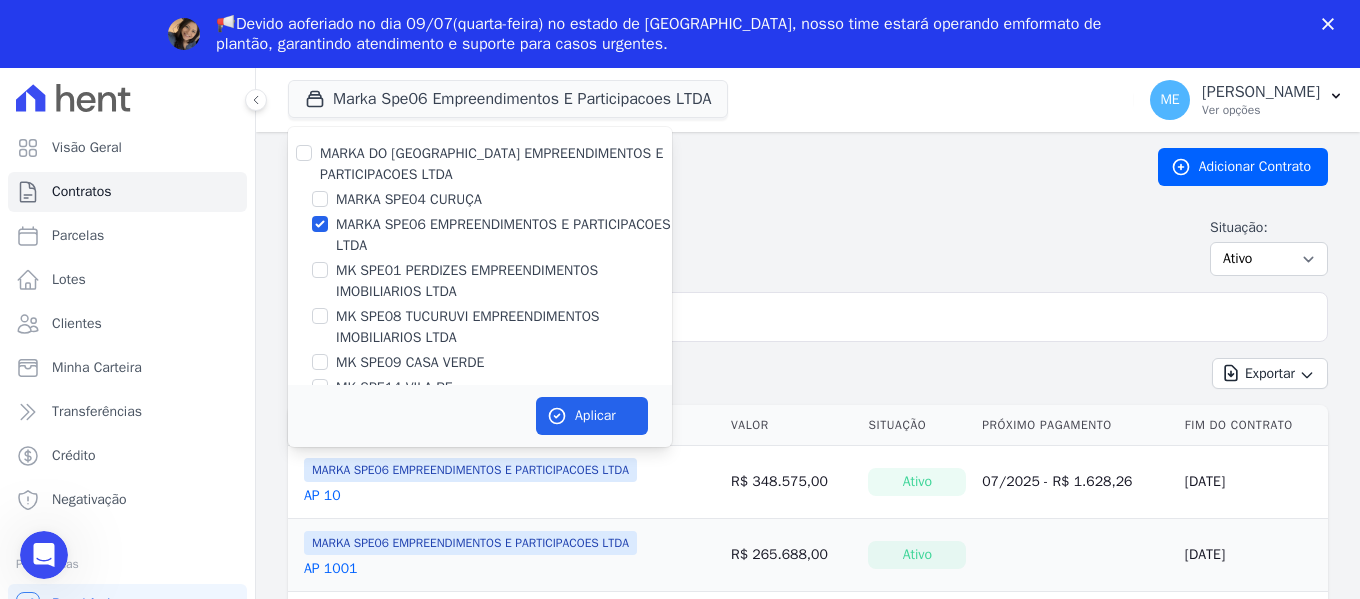 click on "MARKA DO [GEOGRAPHIC_DATA] EMPREENDIMENTOS E PARTICIPACOES LTDA" at bounding box center (491, 164) 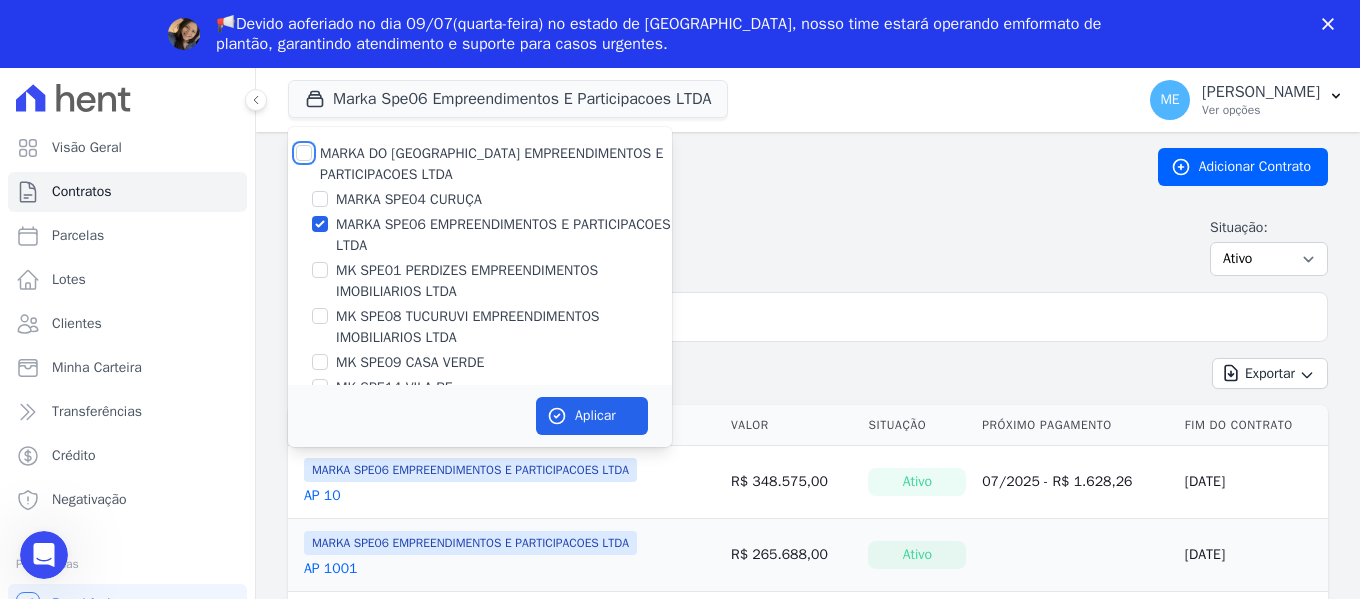 click on "MARKA DO [GEOGRAPHIC_DATA] EMPREENDIMENTOS E PARTICIPACOES LTDA" at bounding box center [304, 153] 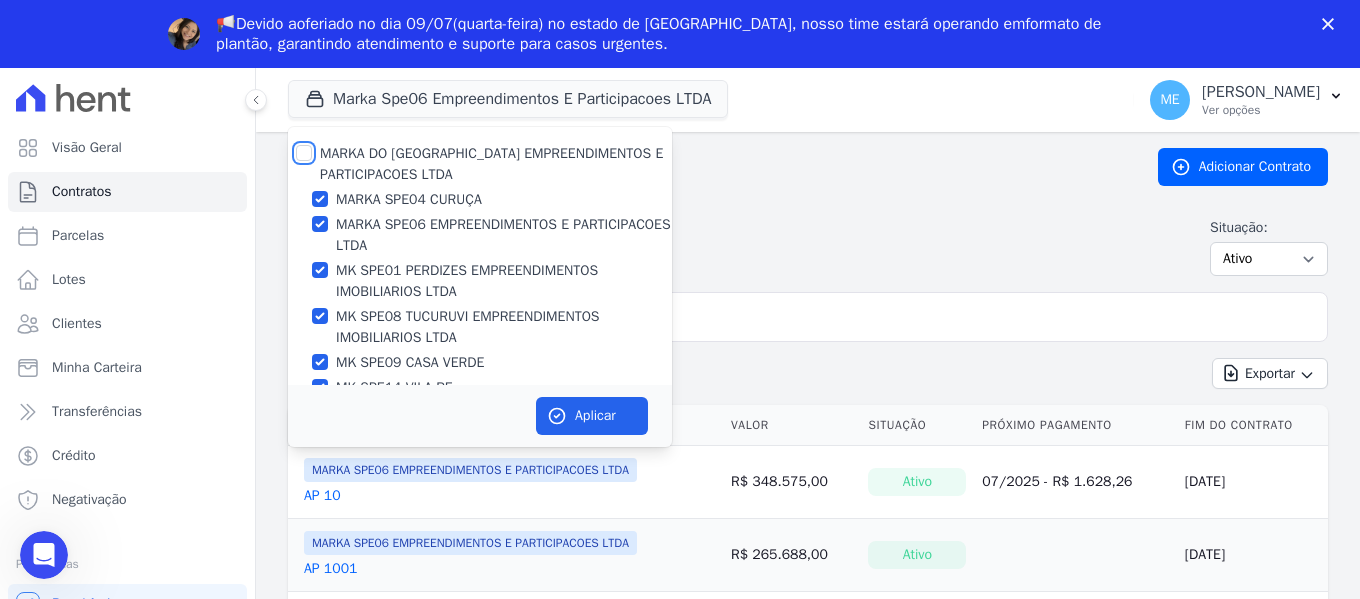 checkbox on "true" 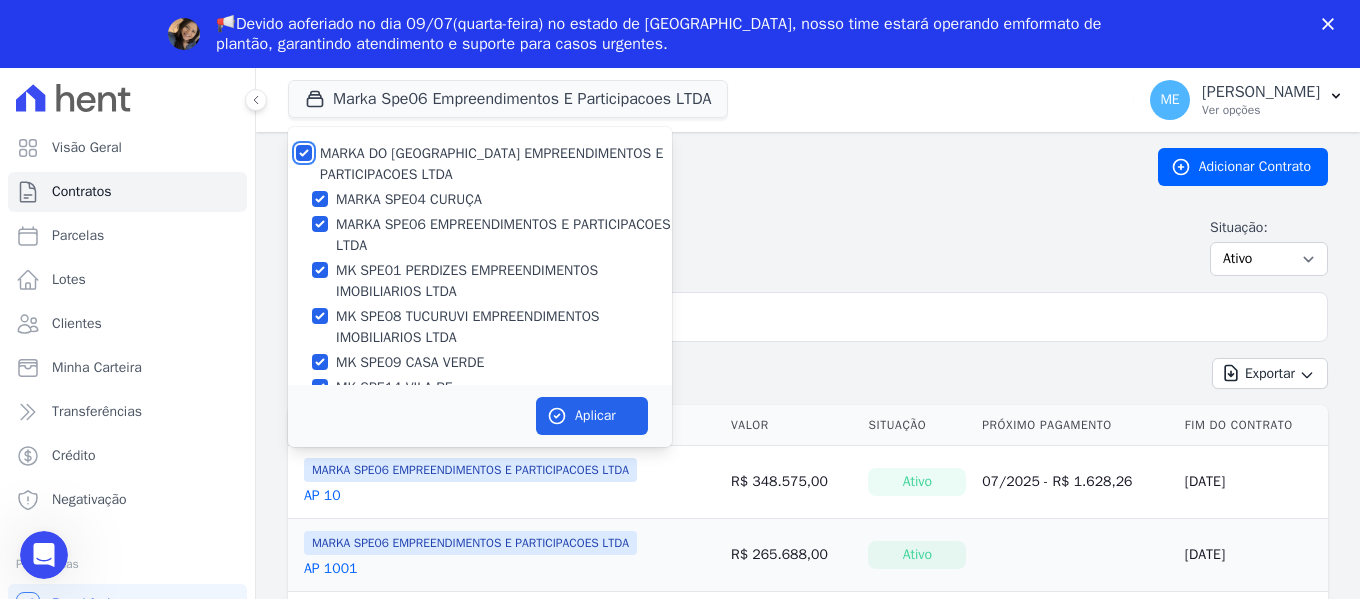 checkbox on "true" 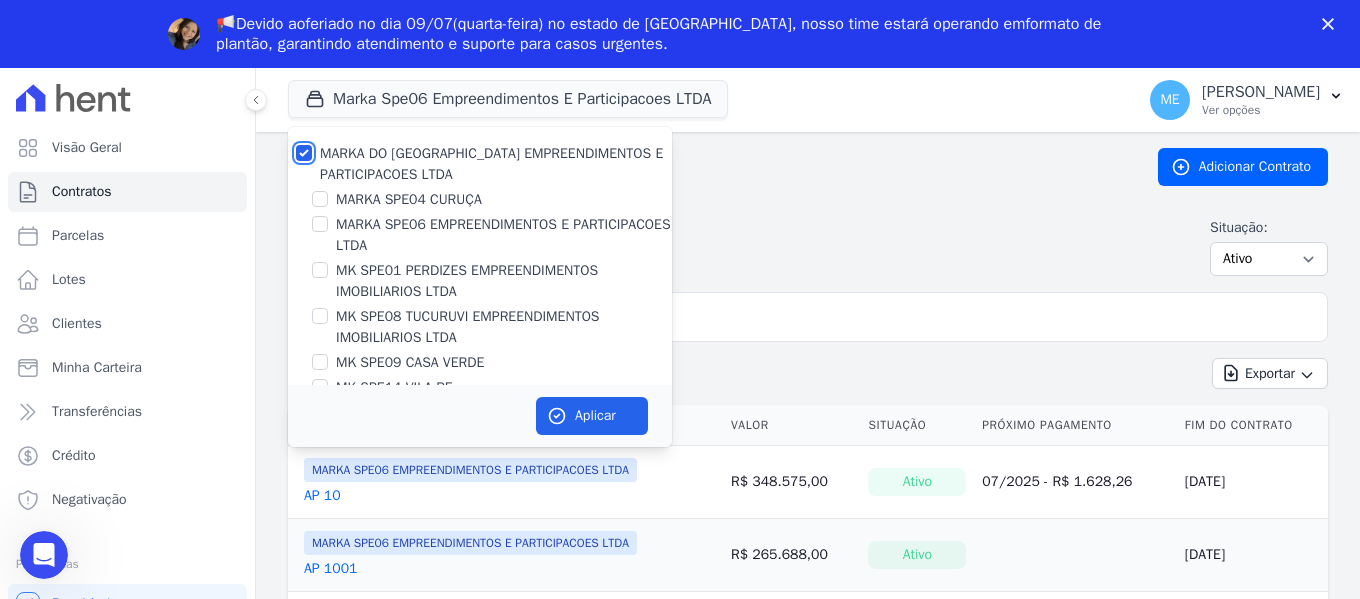 checkbox on "false" 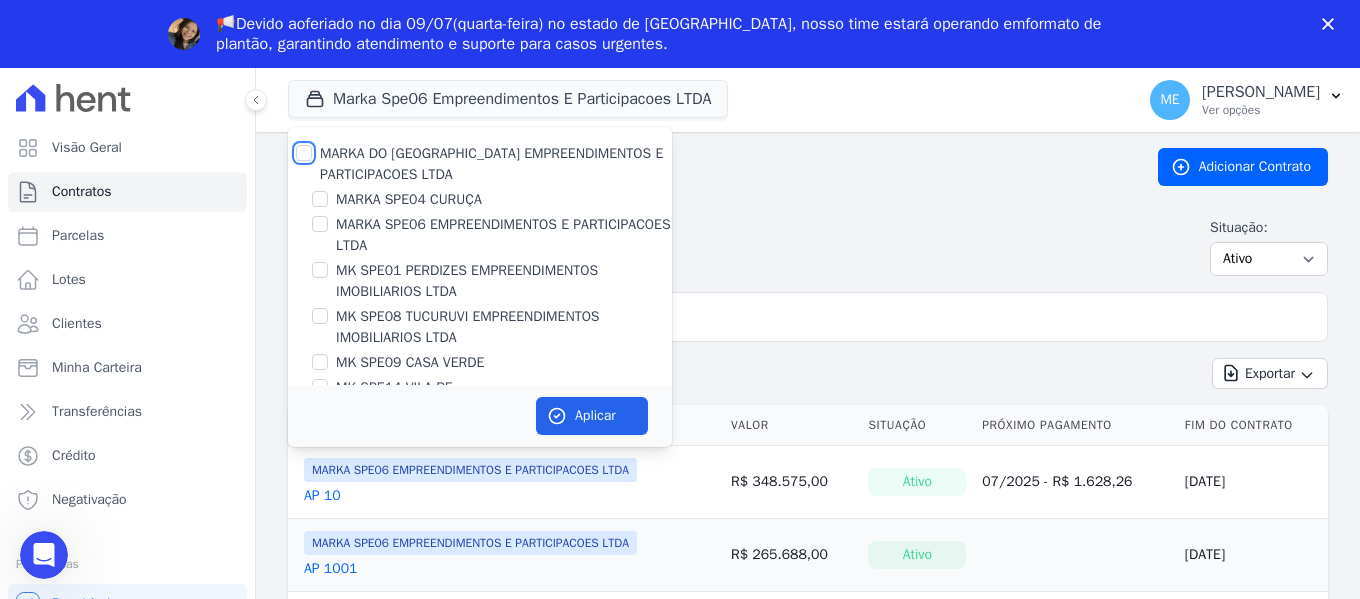checkbox on "false" 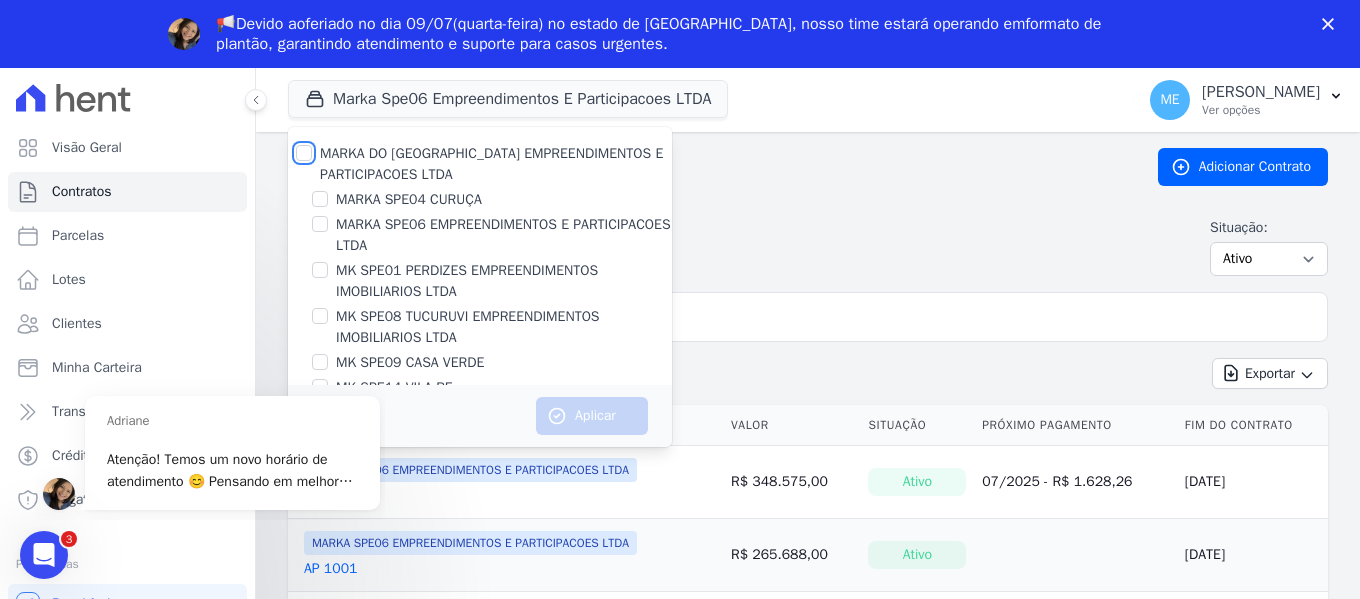 scroll, scrollTop: 0, scrollLeft: 0, axis: both 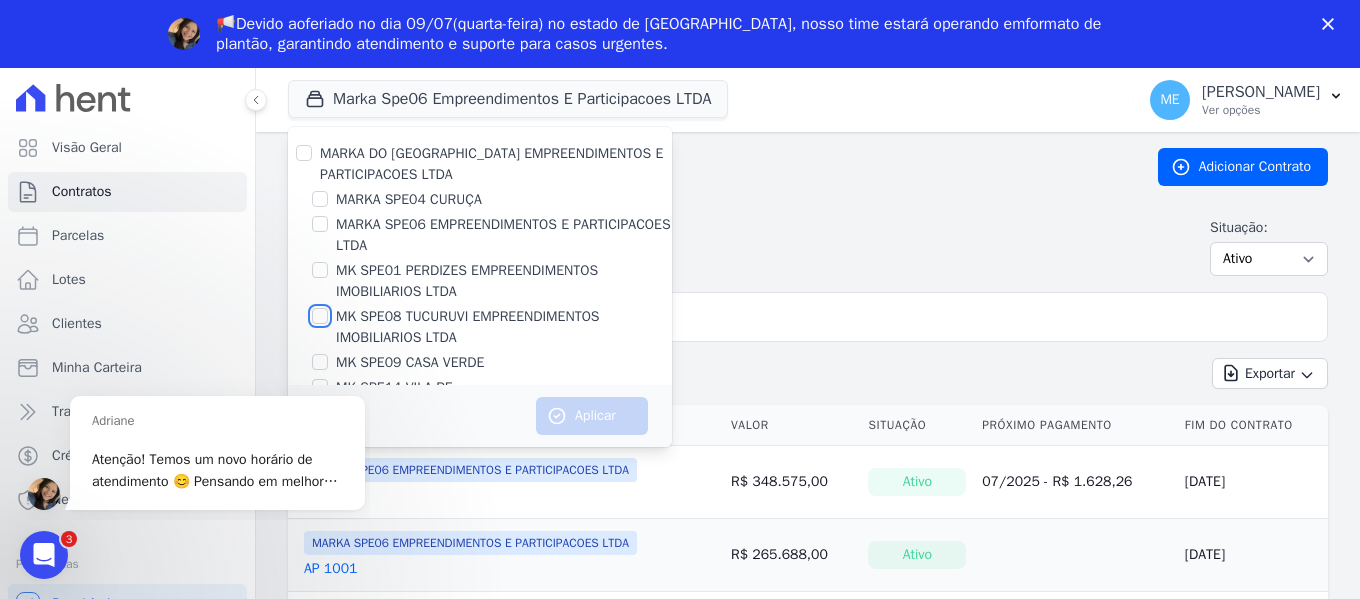 click on "MK SPE08 TUCURUVI EMPREENDIMENTOS IMOBILIARIOS LTDA" at bounding box center (320, 316) 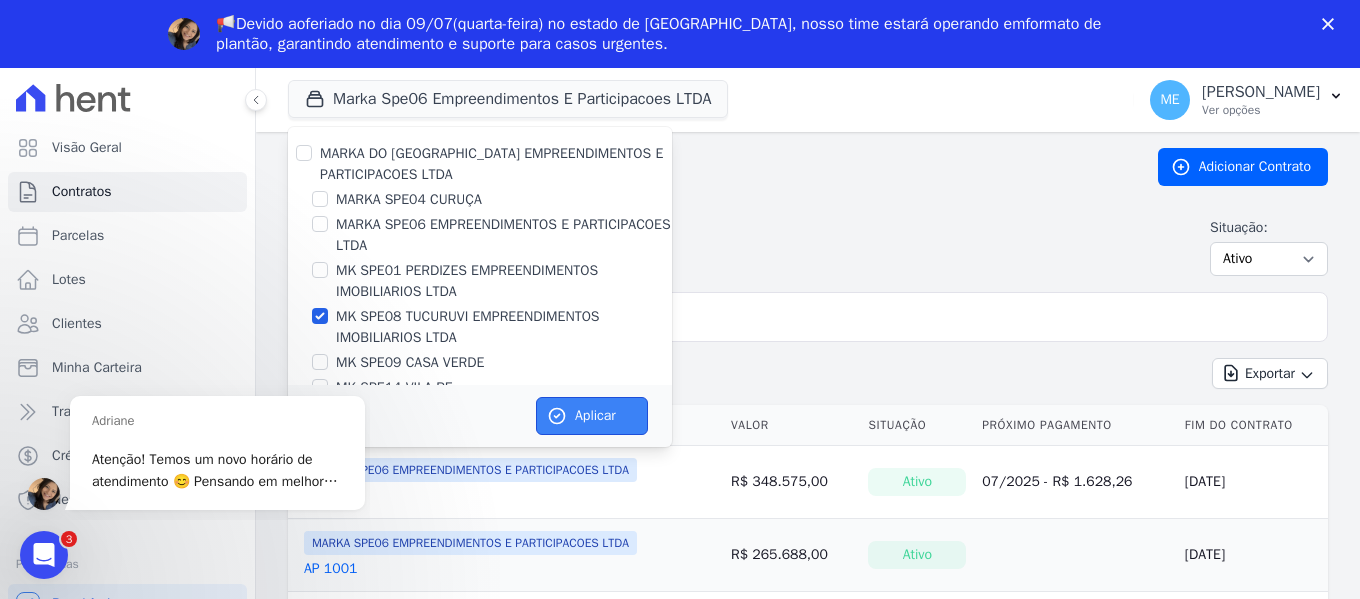 click on "Aplicar" at bounding box center [592, 416] 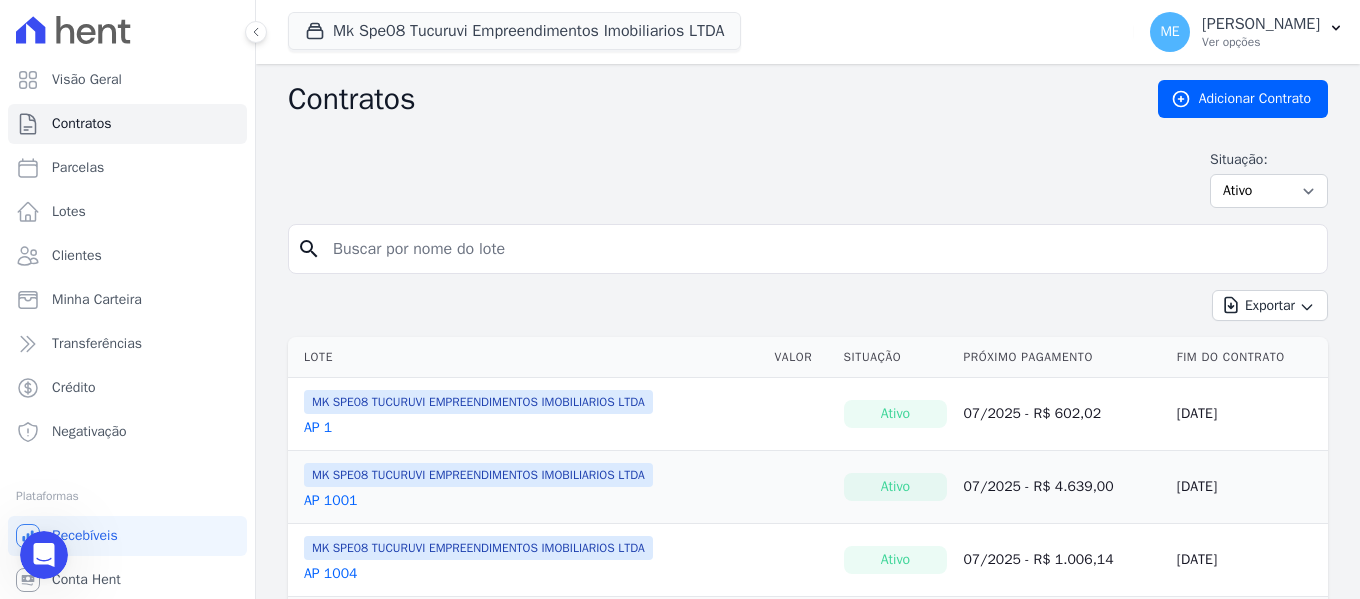 scroll, scrollTop: 0, scrollLeft: 0, axis: both 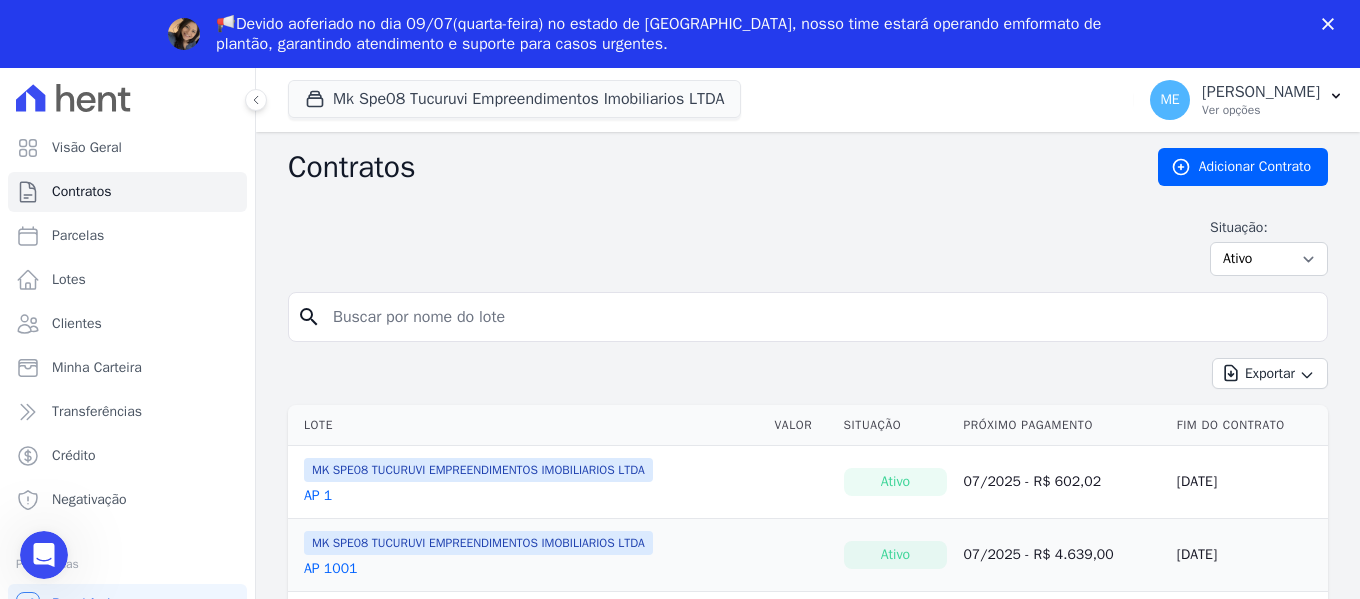click on "Situação:
Ativo
Todos
Pausado
Distratado
Rascunho
Expirado
Encerrado" at bounding box center [808, 247] 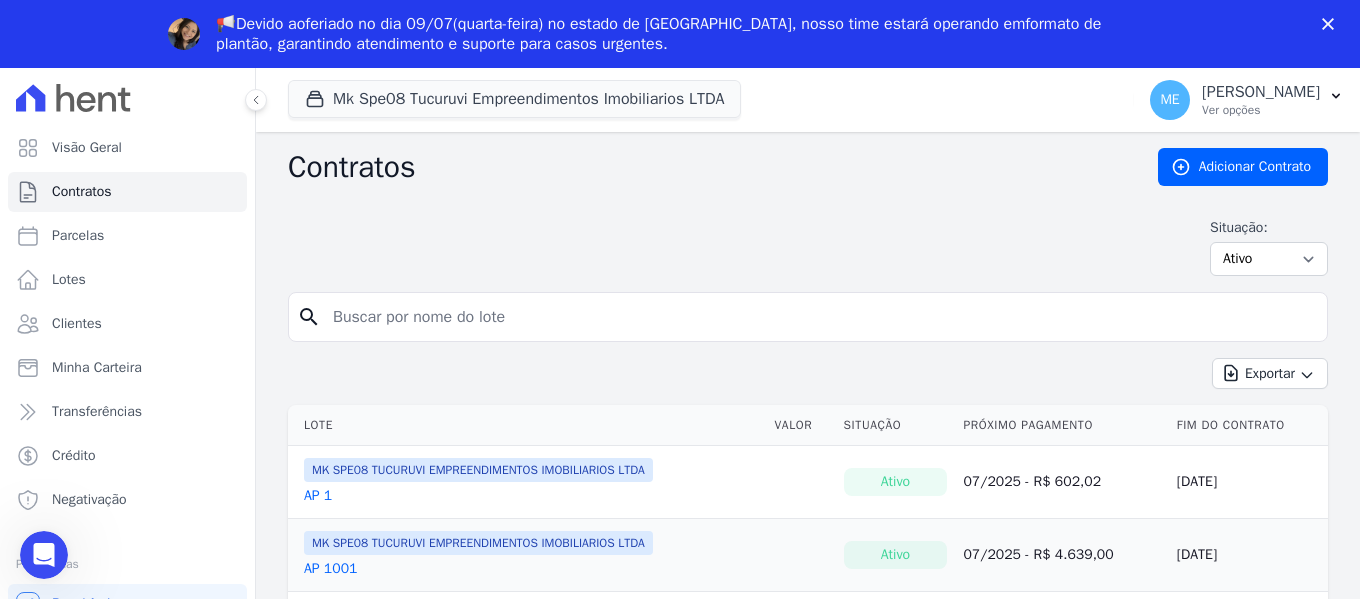 drag, startPoint x: 670, startPoint y: 304, endPoint x: 606, endPoint y: 288, distance: 65.96969 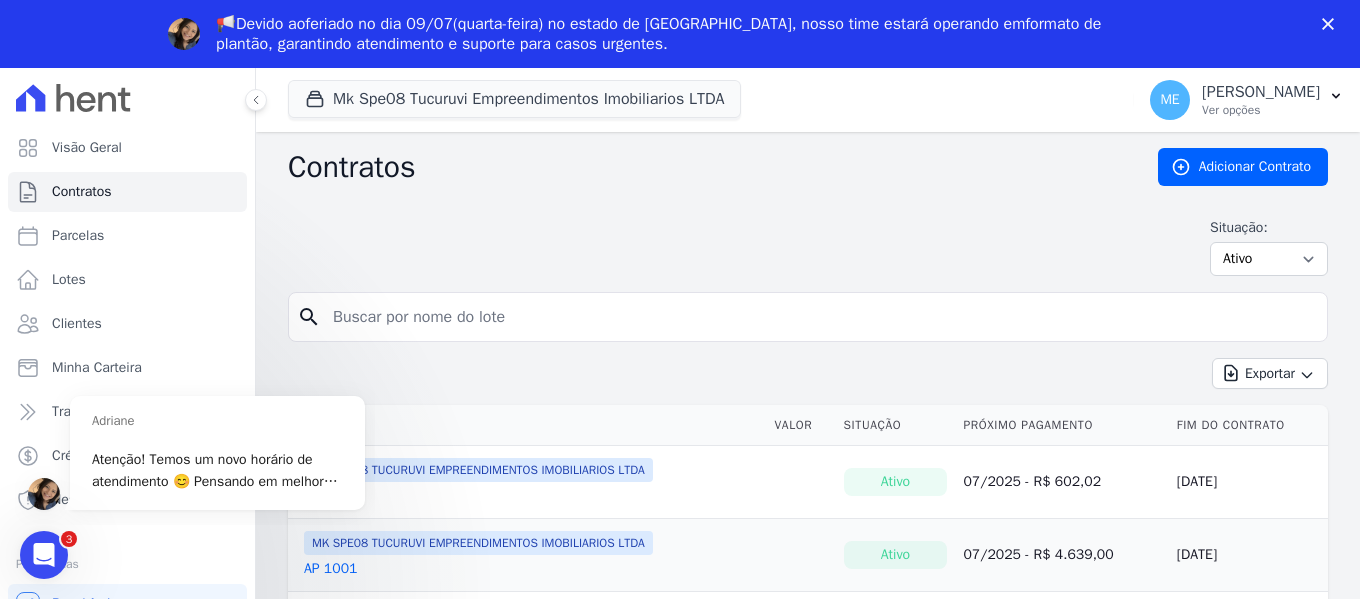 scroll, scrollTop: 0, scrollLeft: 0, axis: both 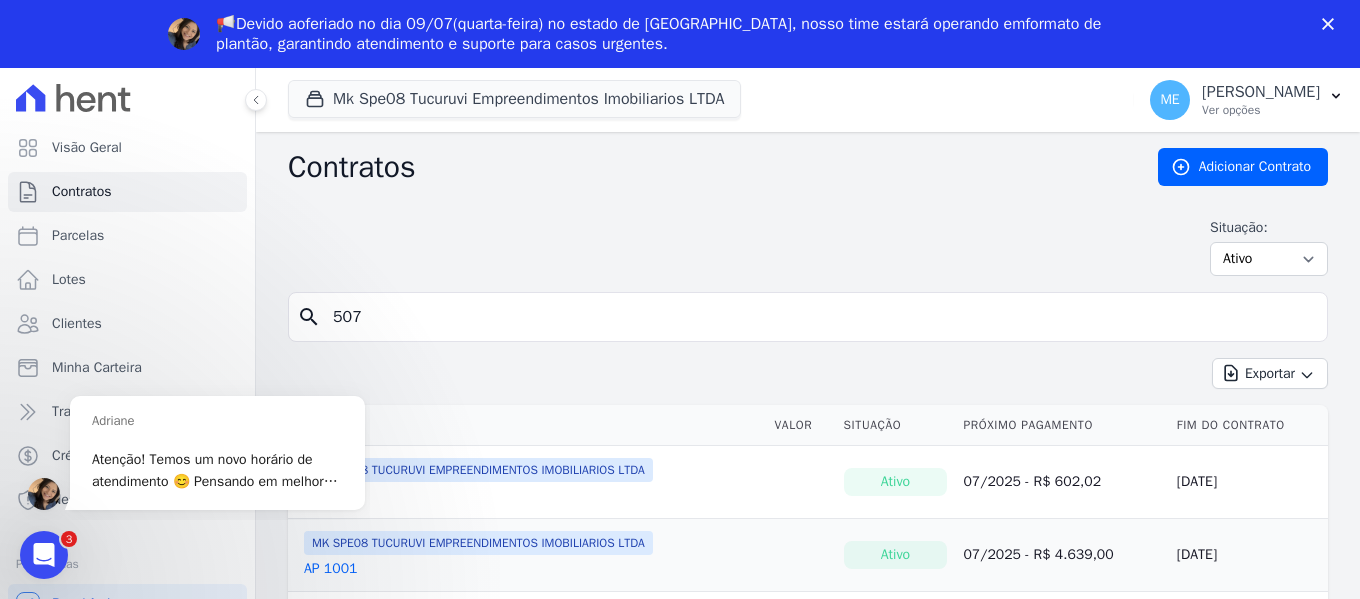 type on "507" 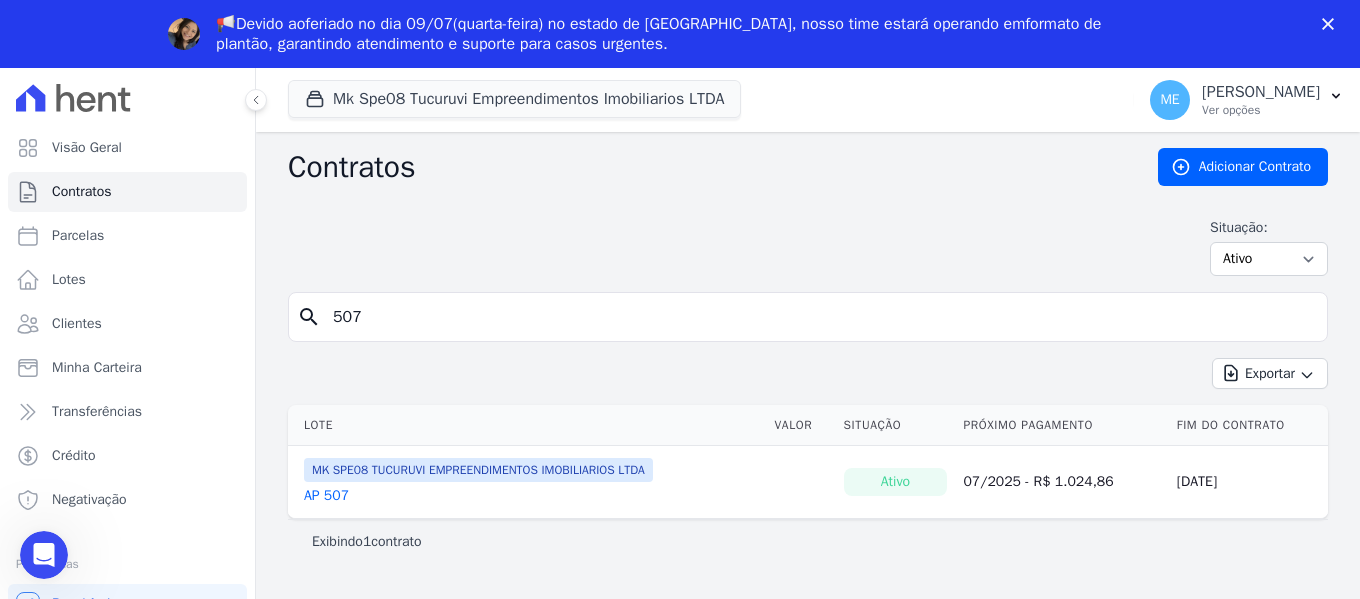 scroll, scrollTop: 0, scrollLeft: 0, axis: both 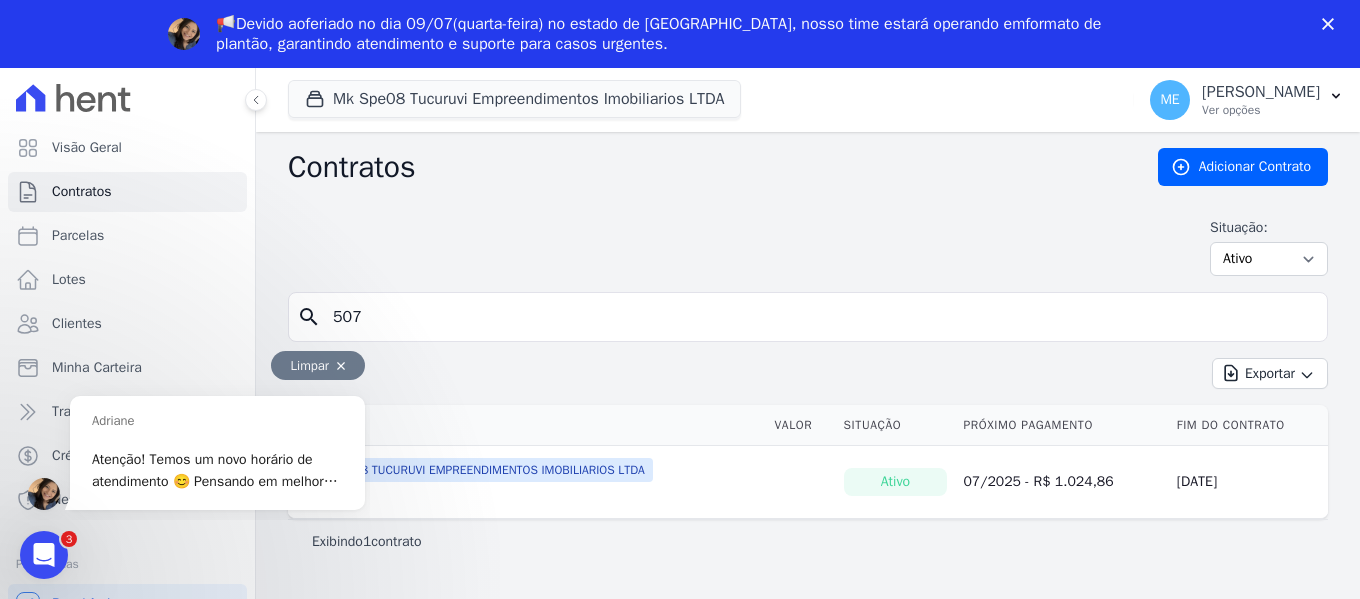 click on "Limpar" at bounding box center (318, 365) 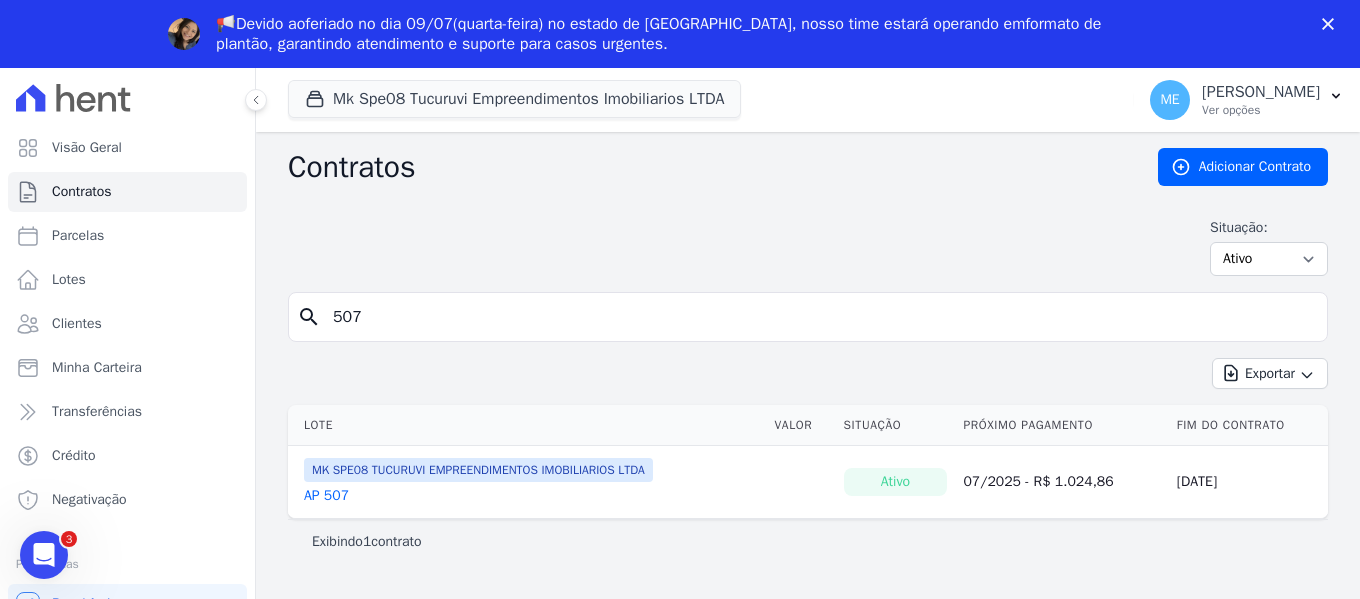 click on "AP 507" at bounding box center (326, 496) 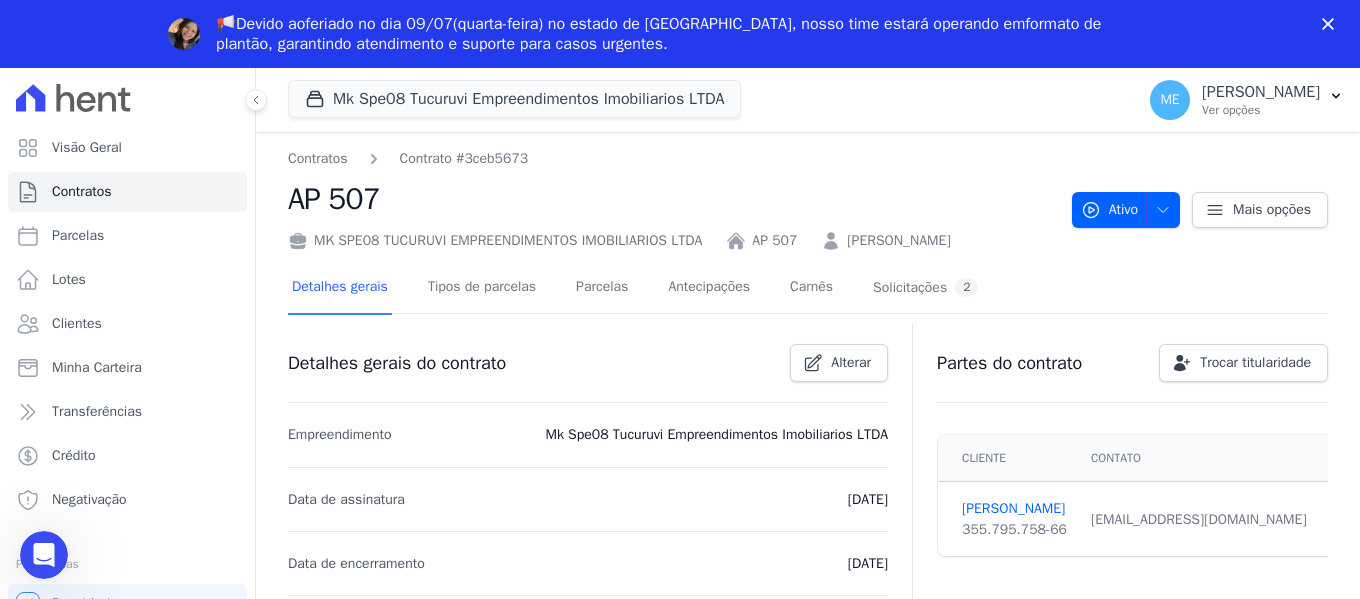 scroll, scrollTop: 0, scrollLeft: 0, axis: both 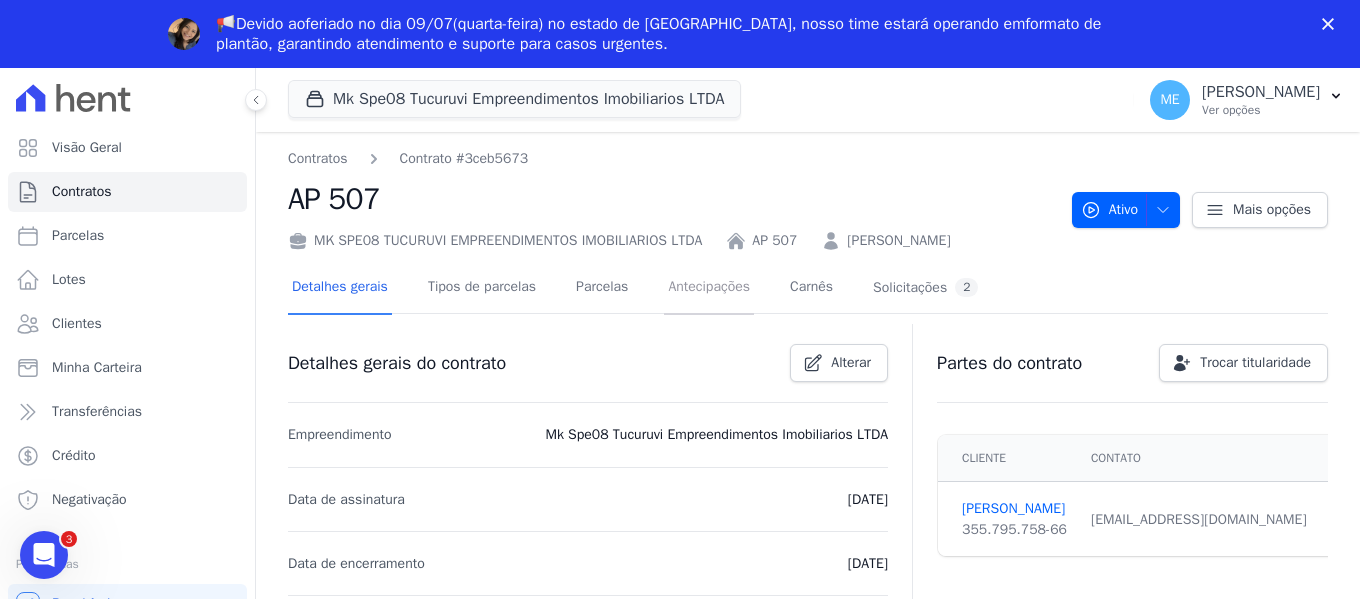 click on "Antecipações" at bounding box center [709, 288] 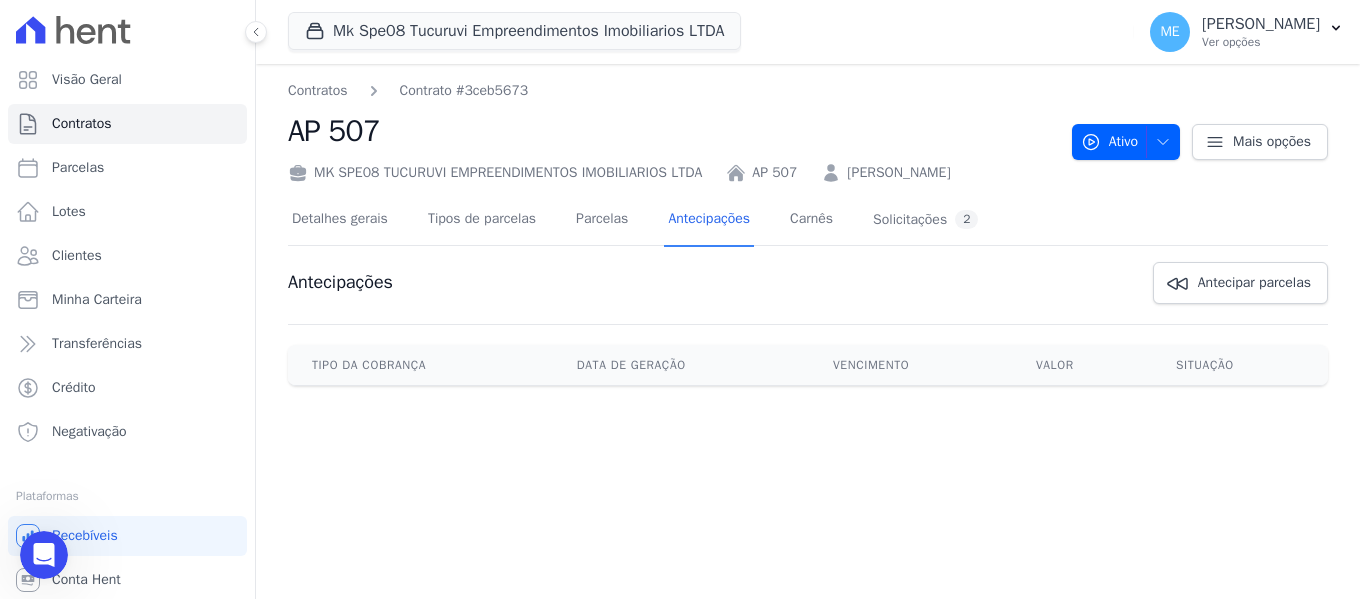 scroll, scrollTop: 0, scrollLeft: 0, axis: both 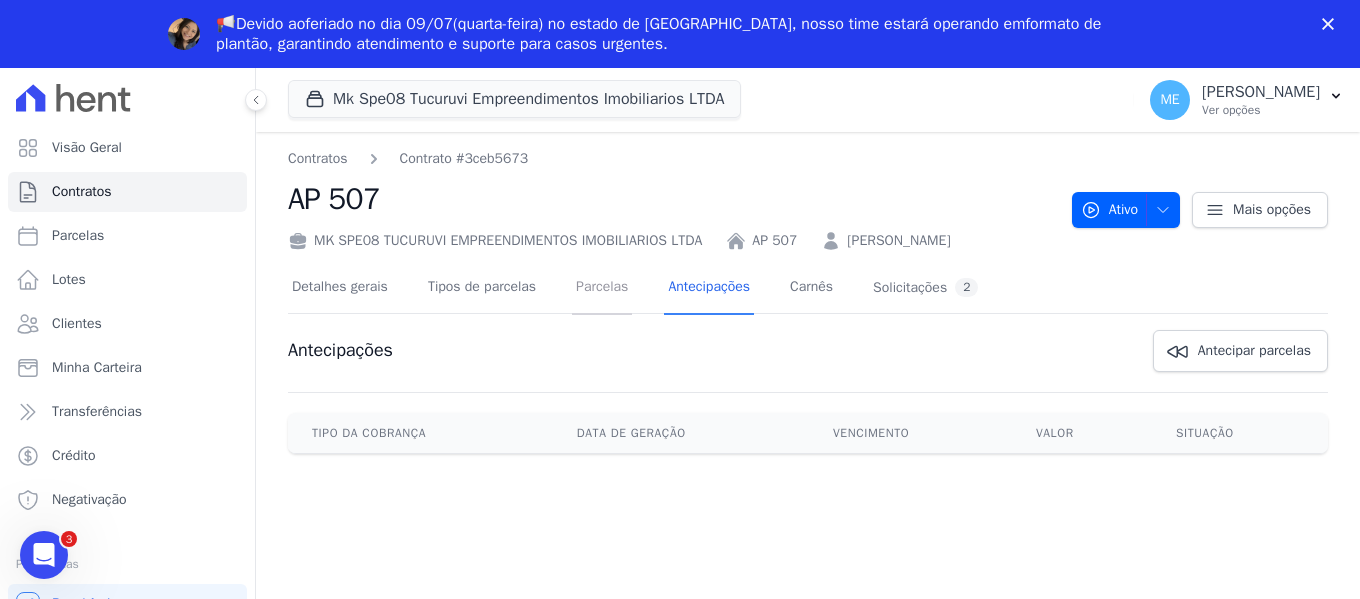 click on "Parcelas" at bounding box center [602, 288] 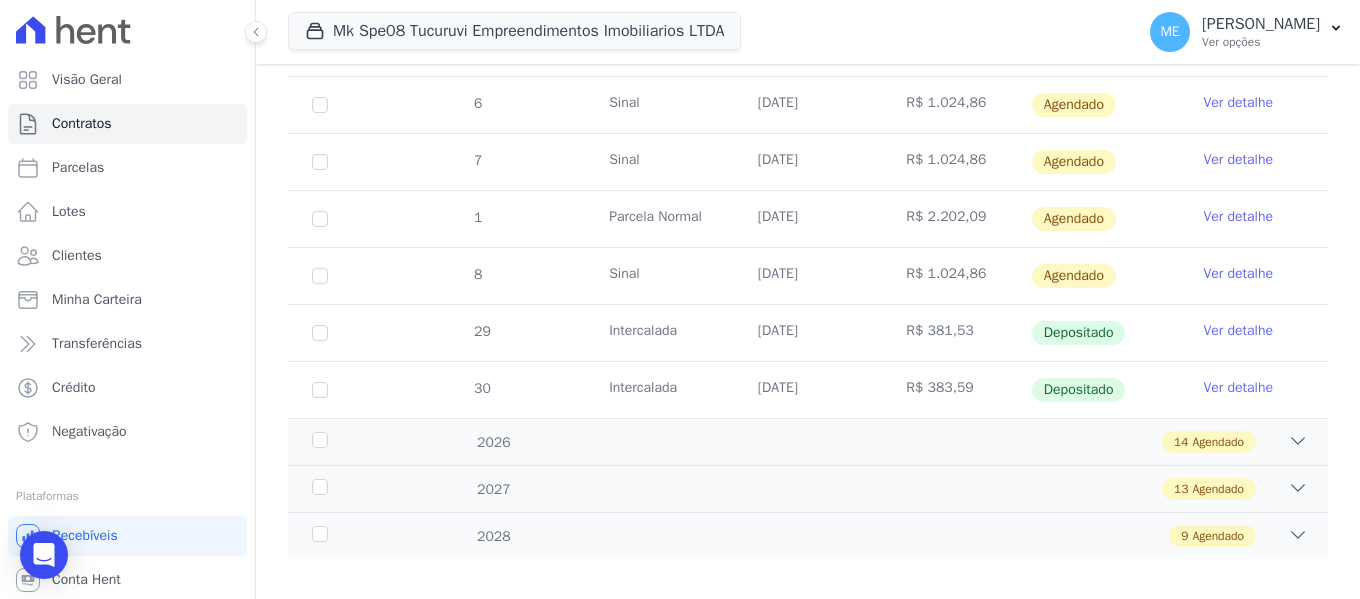 scroll, scrollTop: 679, scrollLeft: 0, axis: vertical 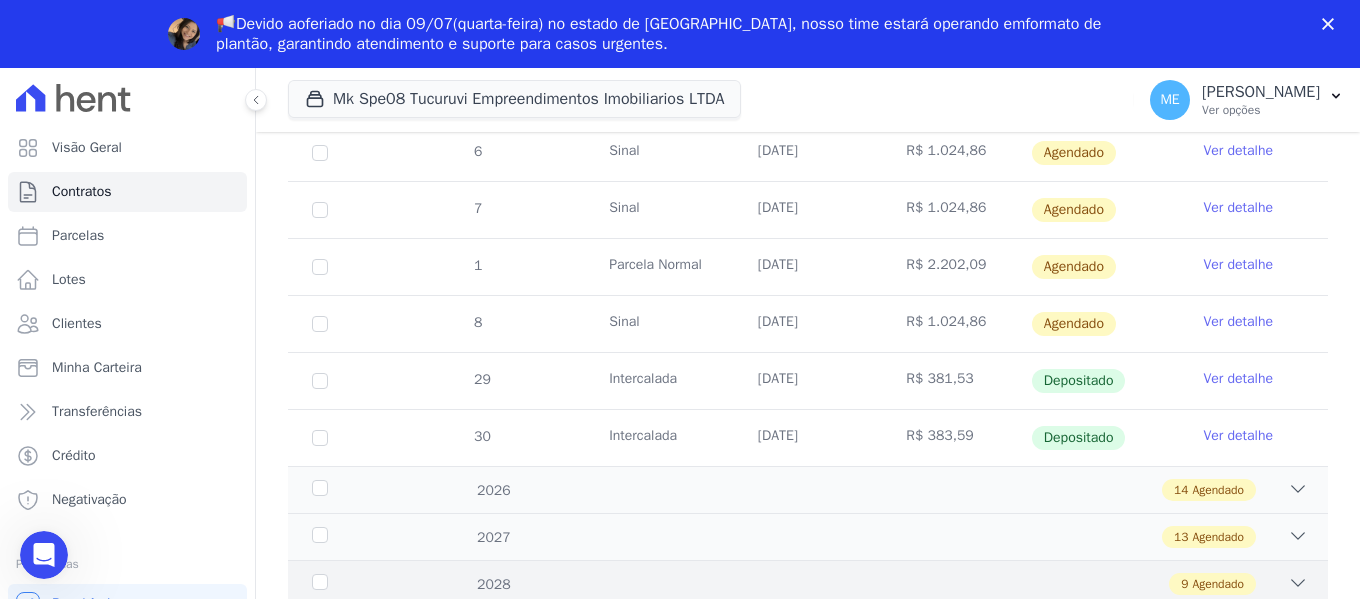 click on "9
Agendado" at bounding box center [858, 584] 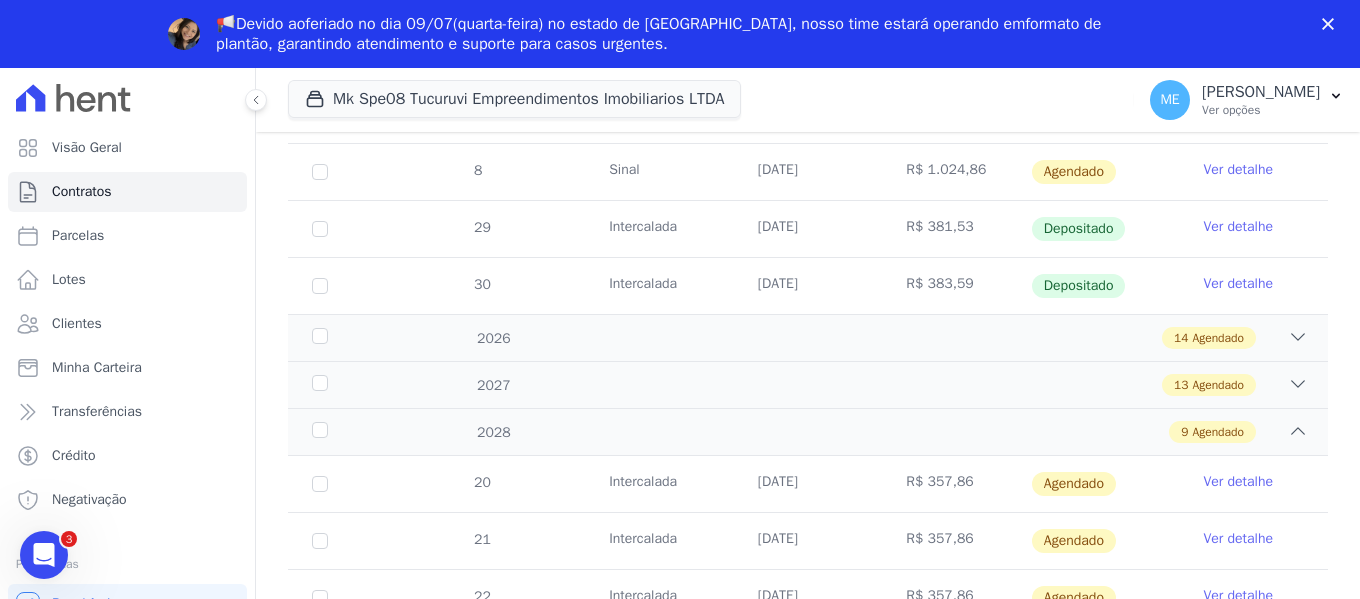scroll, scrollTop: 1192, scrollLeft: 0, axis: vertical 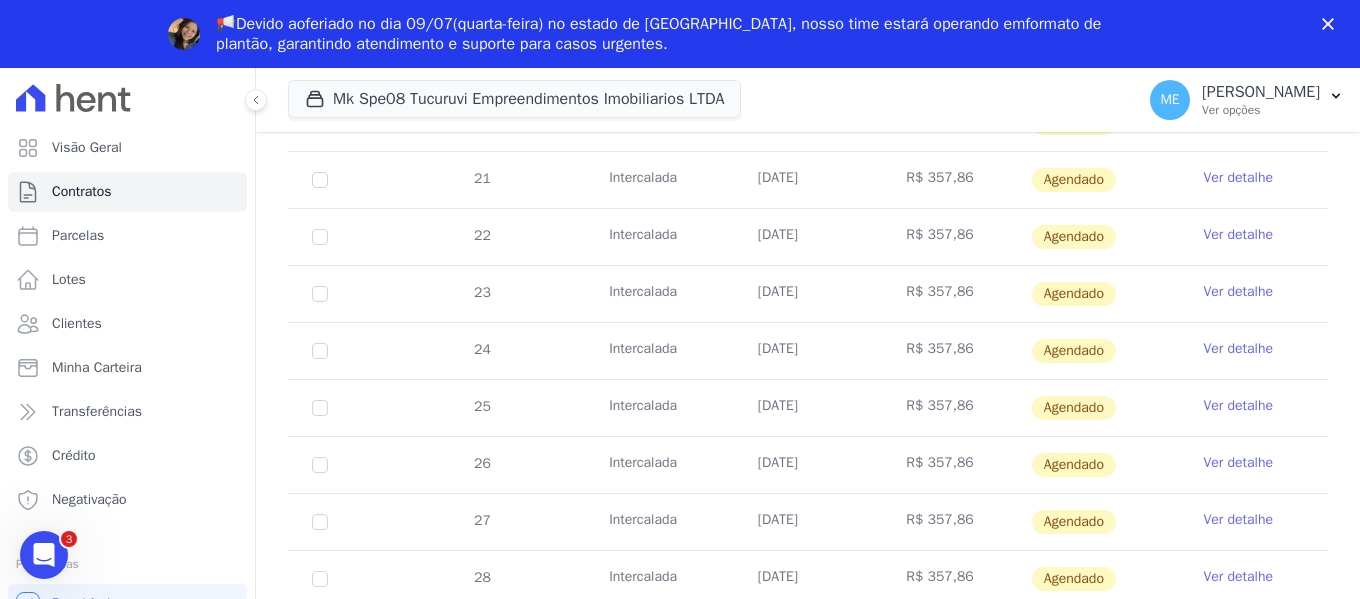 click on "Ver detalhe" at bounding box center [1238, 577] 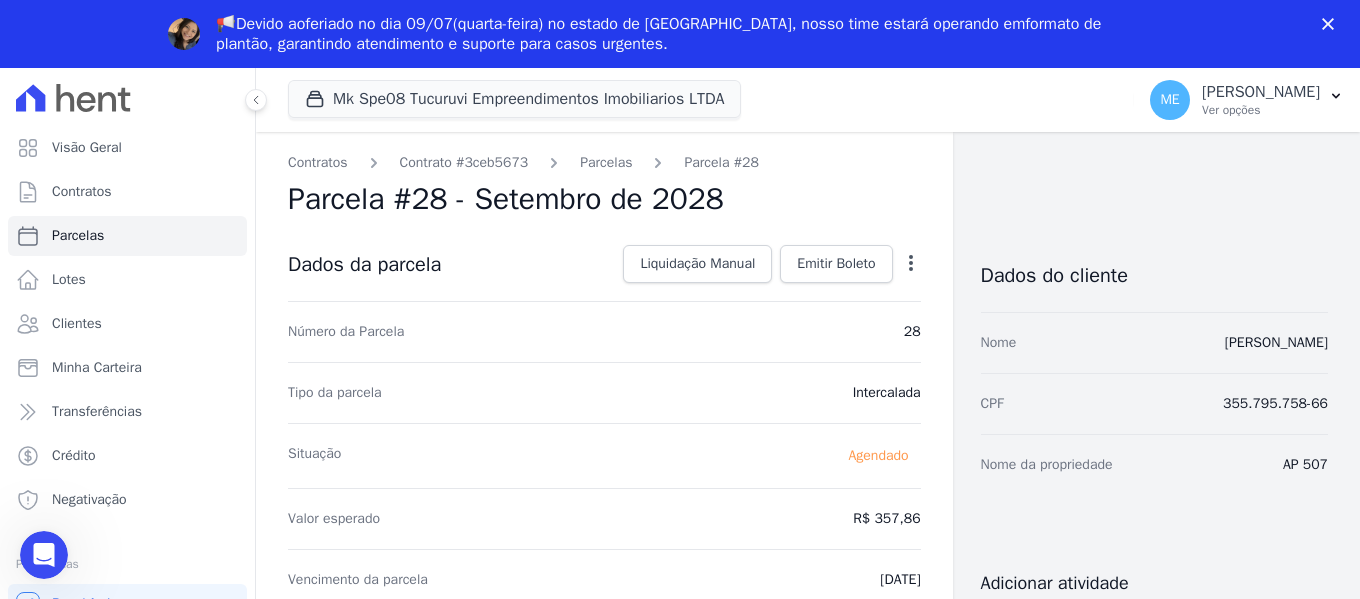 scroll, scrollTop: 0, scrollLeft: 0, axis: both 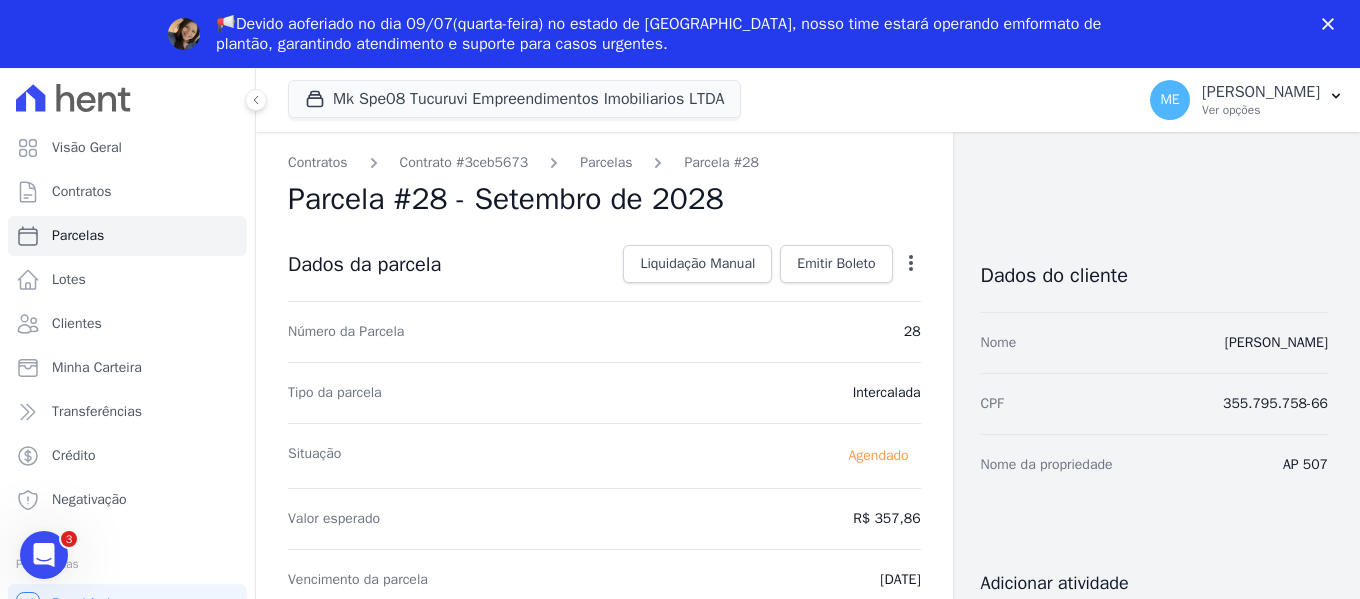 click 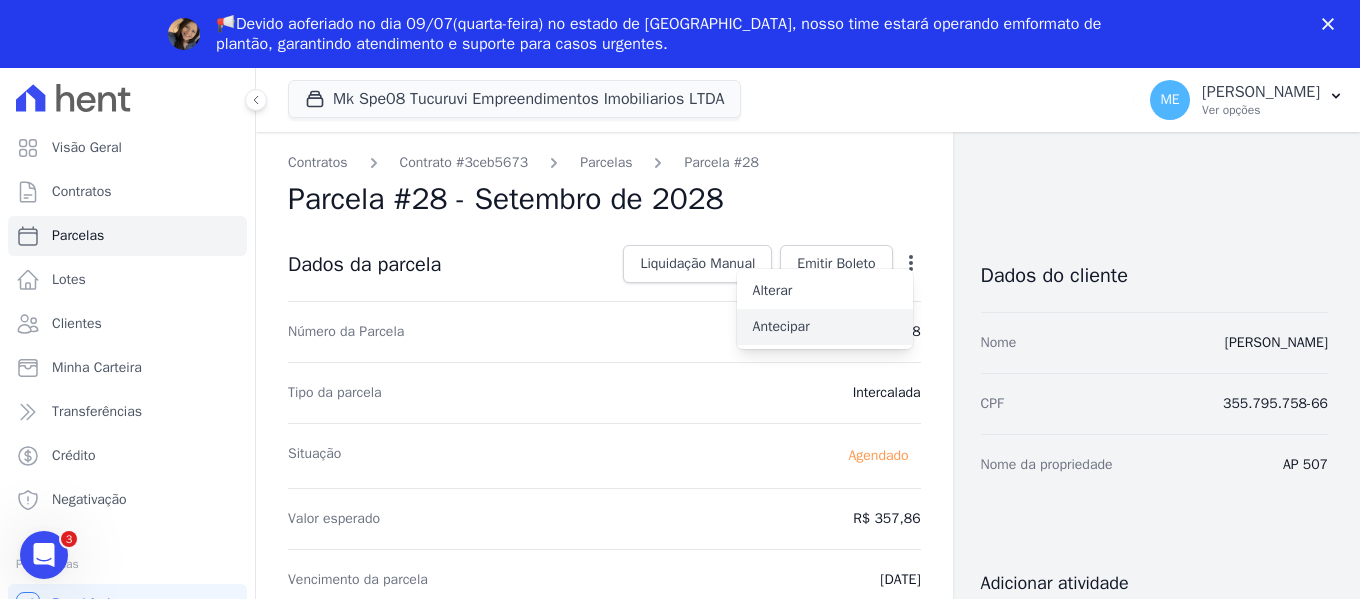 click on "Antecipar" at bounding box center [825, 327] 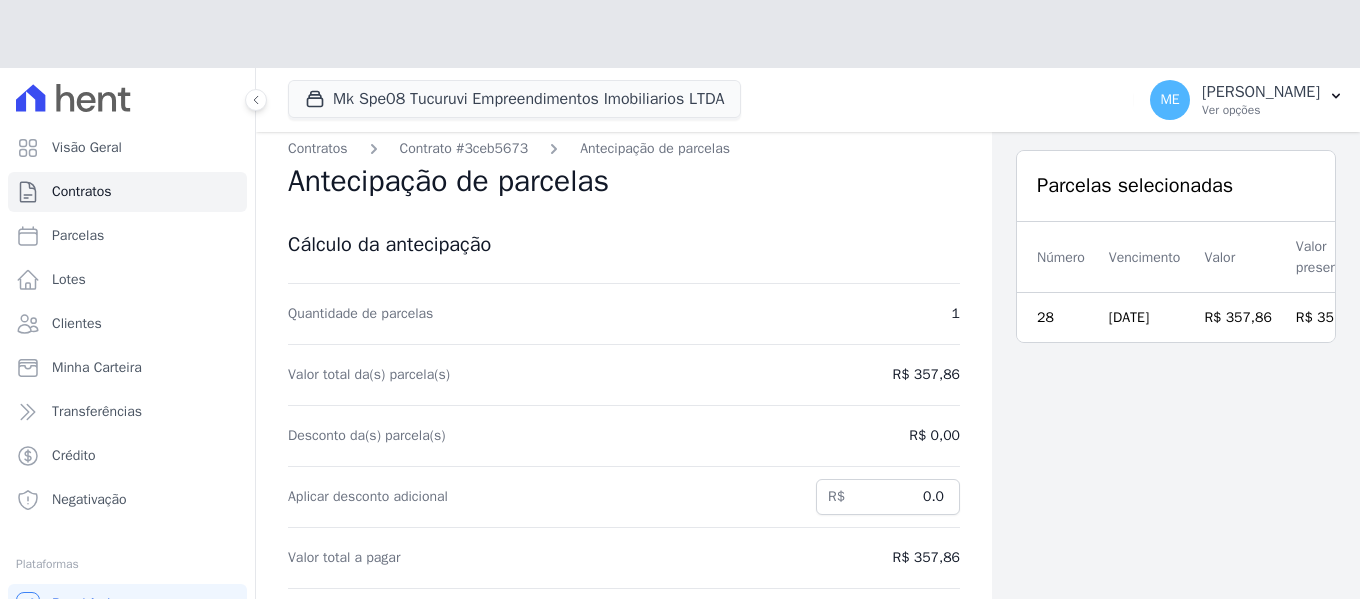 scroll, scrollTop: 11, scrollLeft: 0, axis: vertical 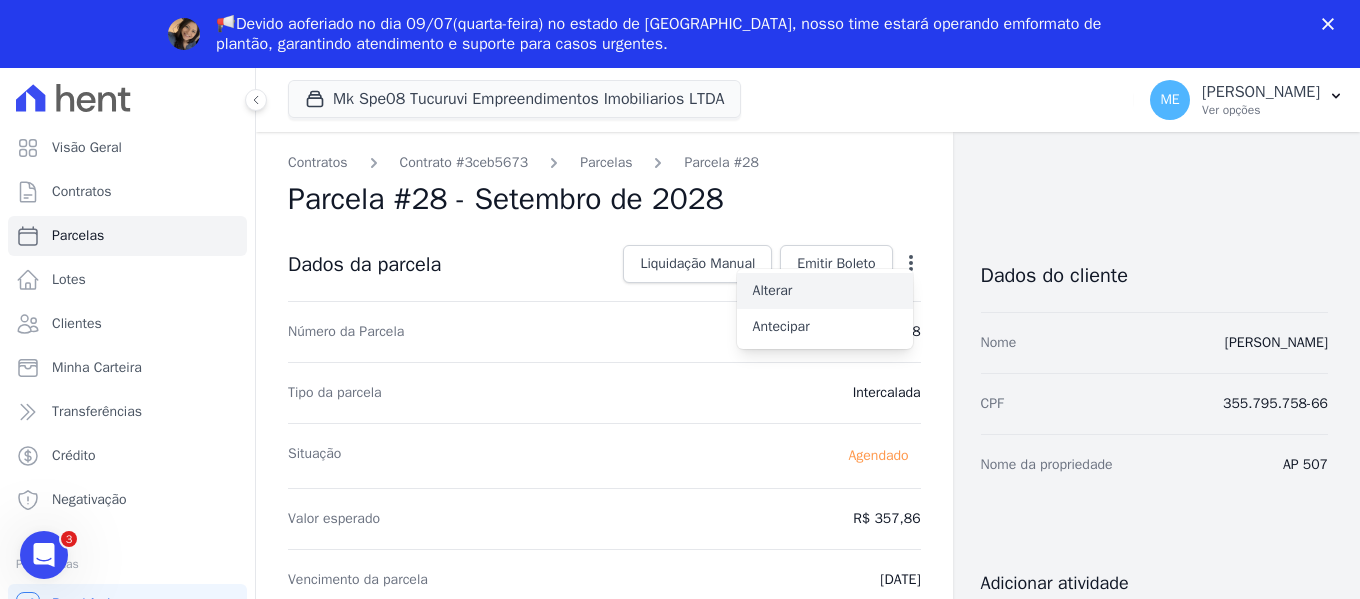 click on "Alterar" at bounding box center (825, 291) 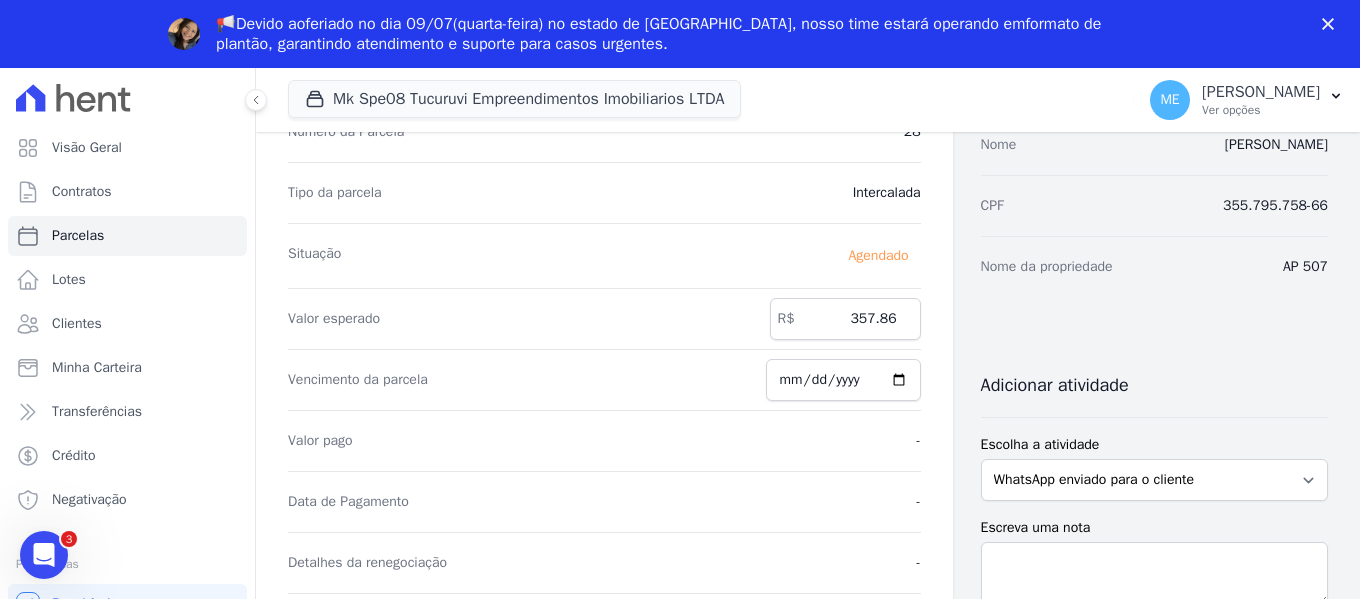 scroll, scrollTop: 200, scrollLeft: 0, axis: vertical 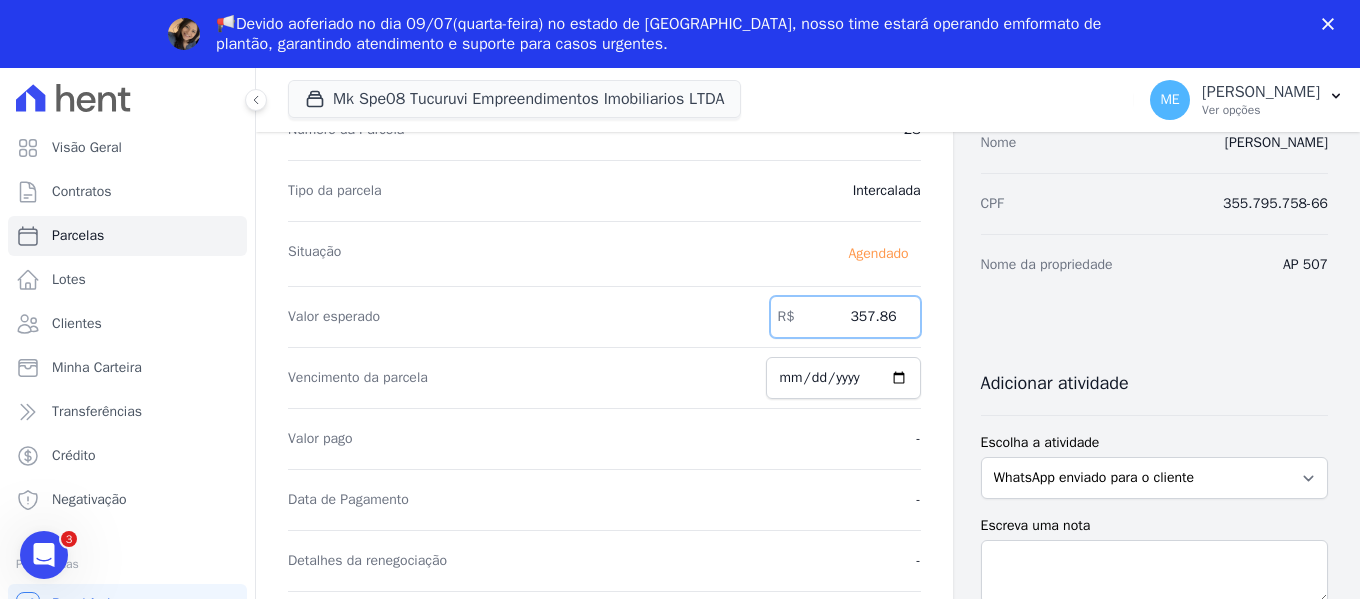 click on "357.86" at bounding box center [845, 317] 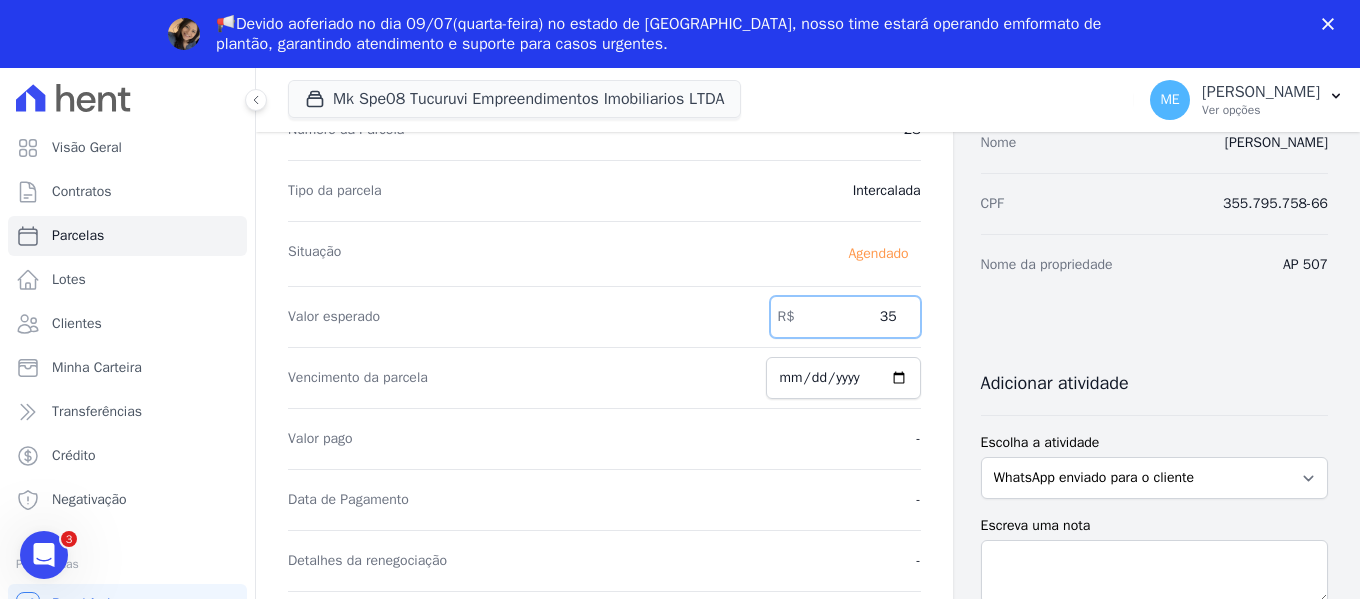 type on "3" 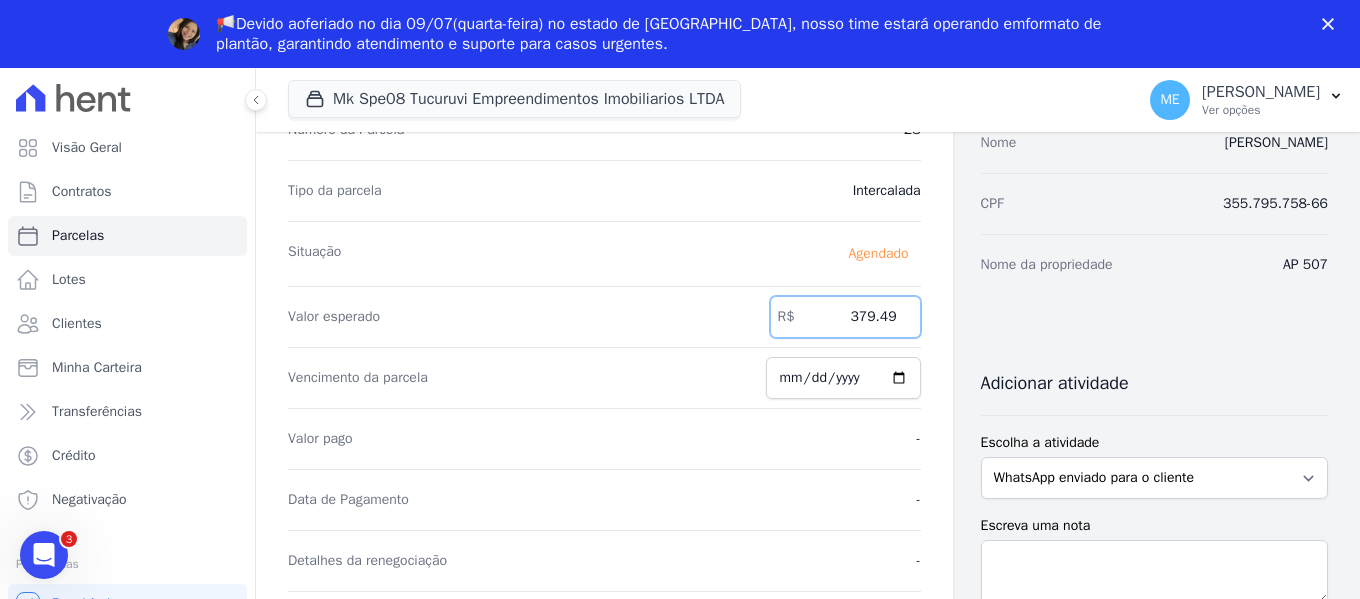 type on "379.49" 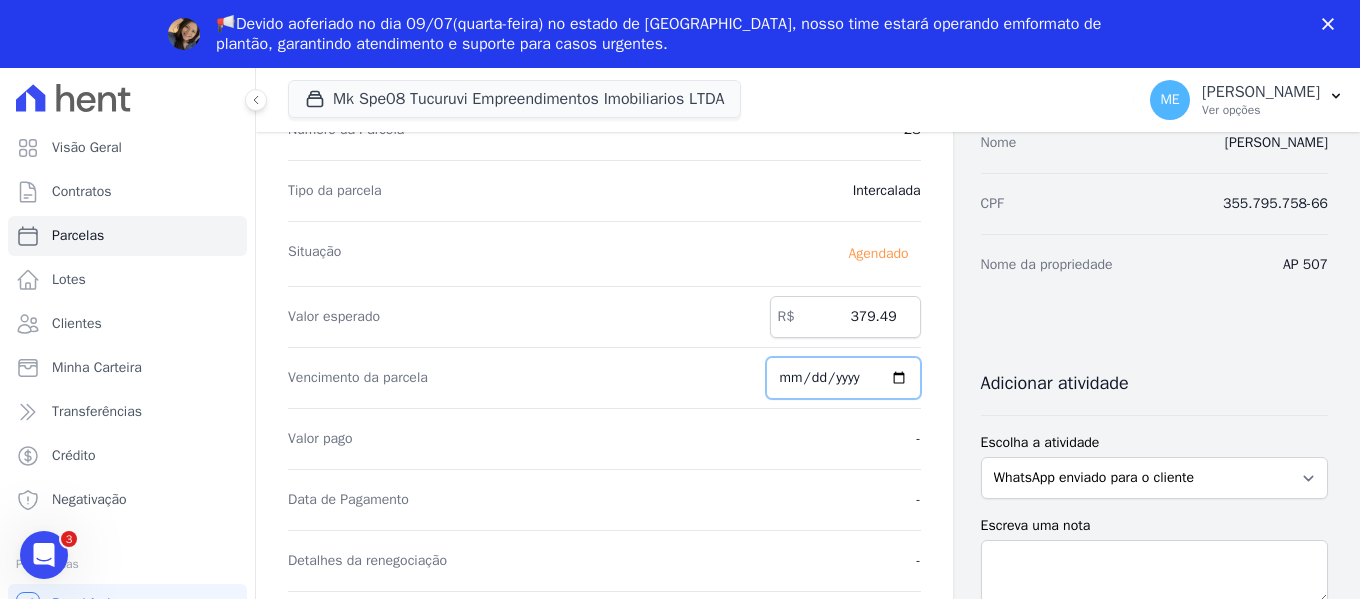 click on "[DATE]" at bounding box center [843, 378] 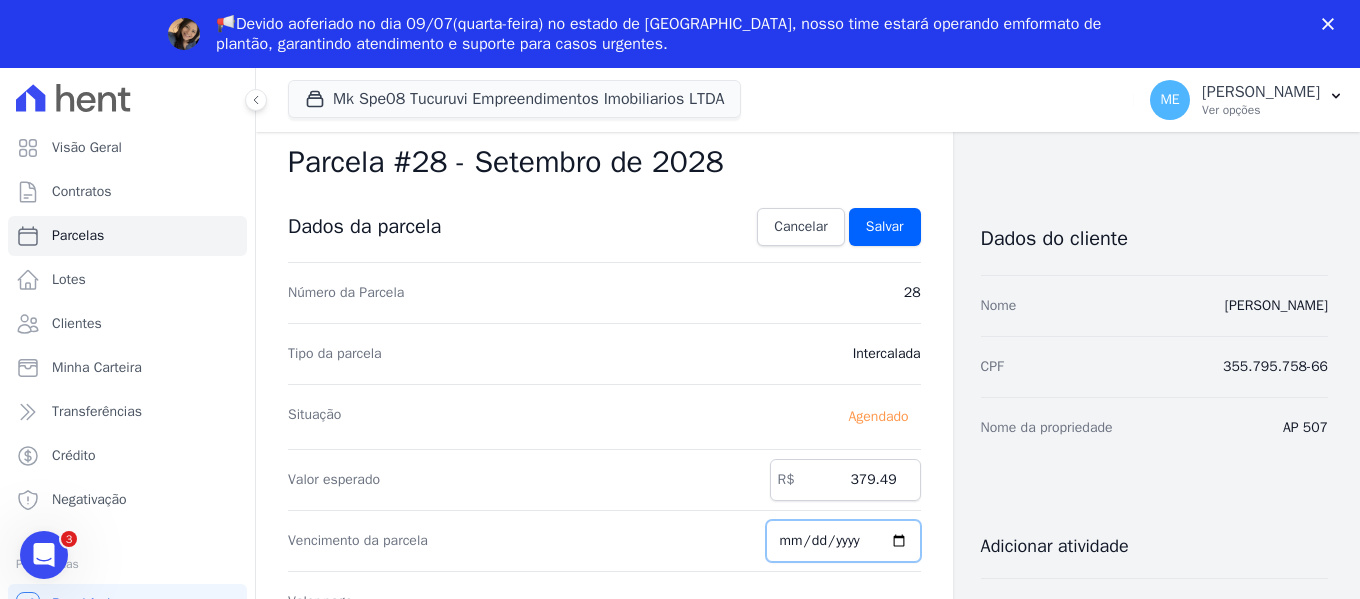 scroll, scrollTop: 0, scrollLeft: 0, axis: both 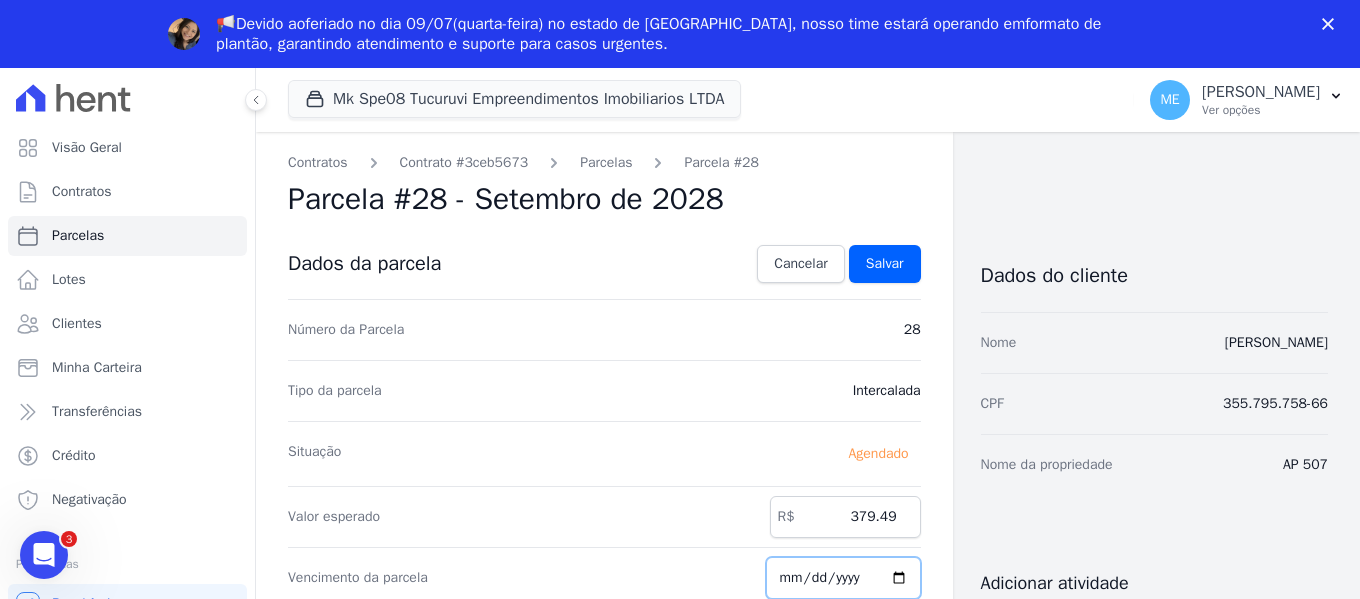 type on "[DATE]" 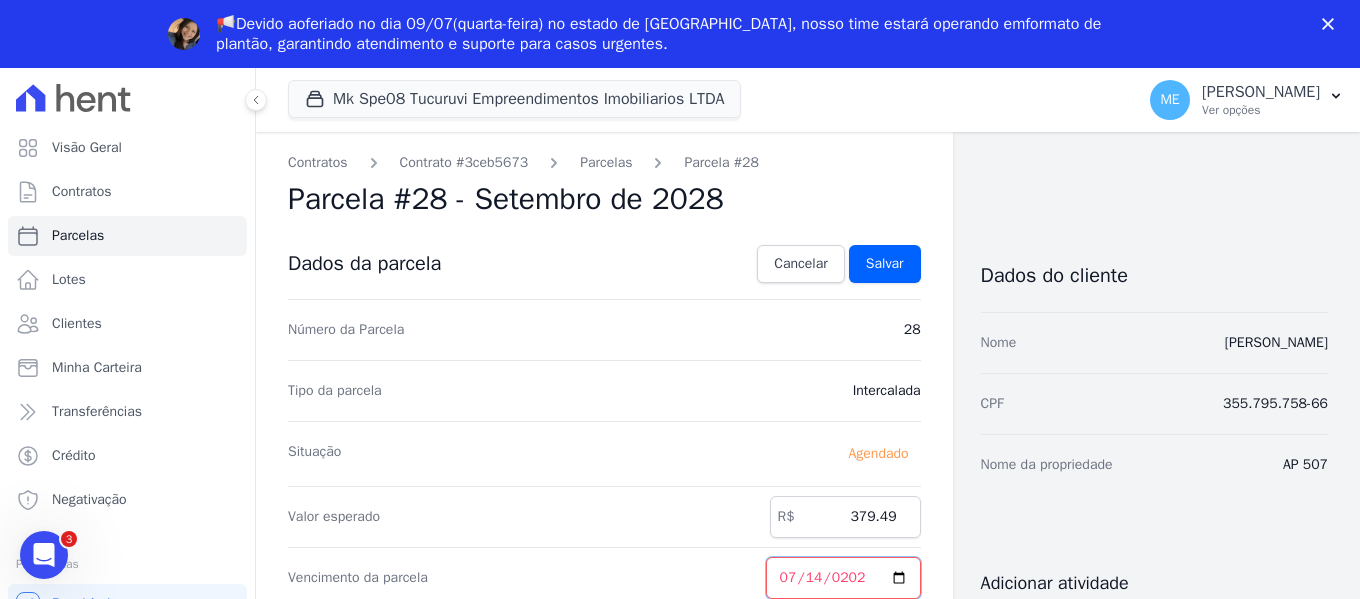 type on "[DATE]" 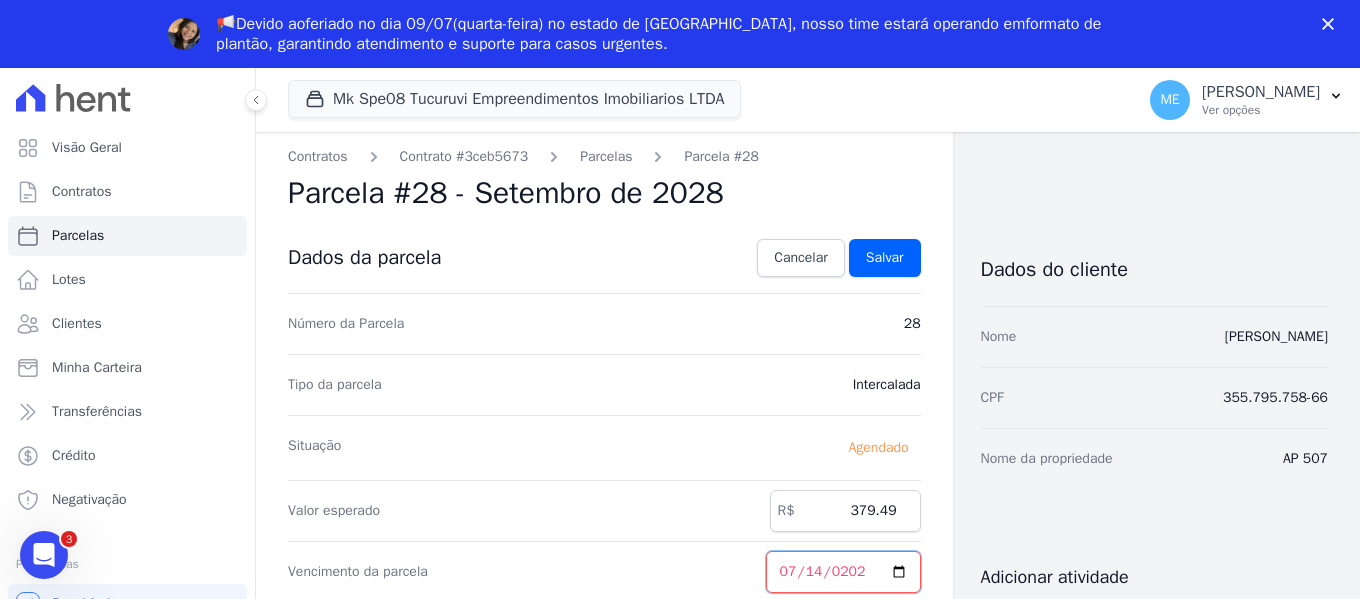 scroll, scrollTop: 0, scrollLeft: 0, axis: both 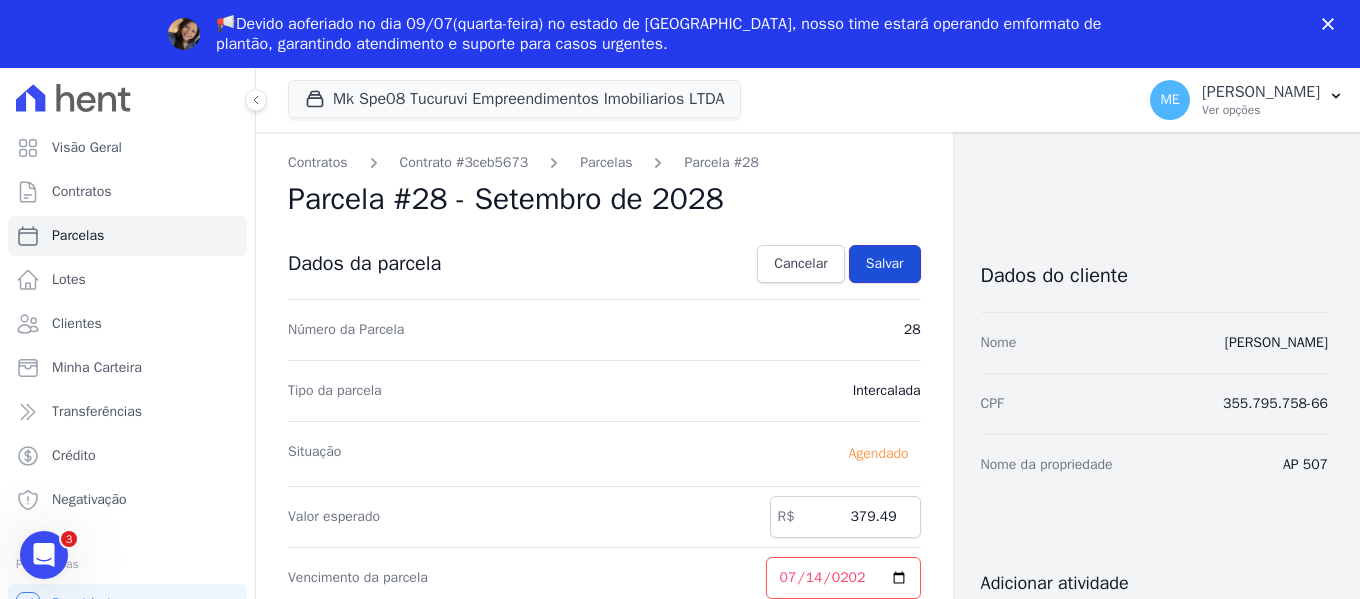 click on "Salvar" at bounding box center [885, 264] 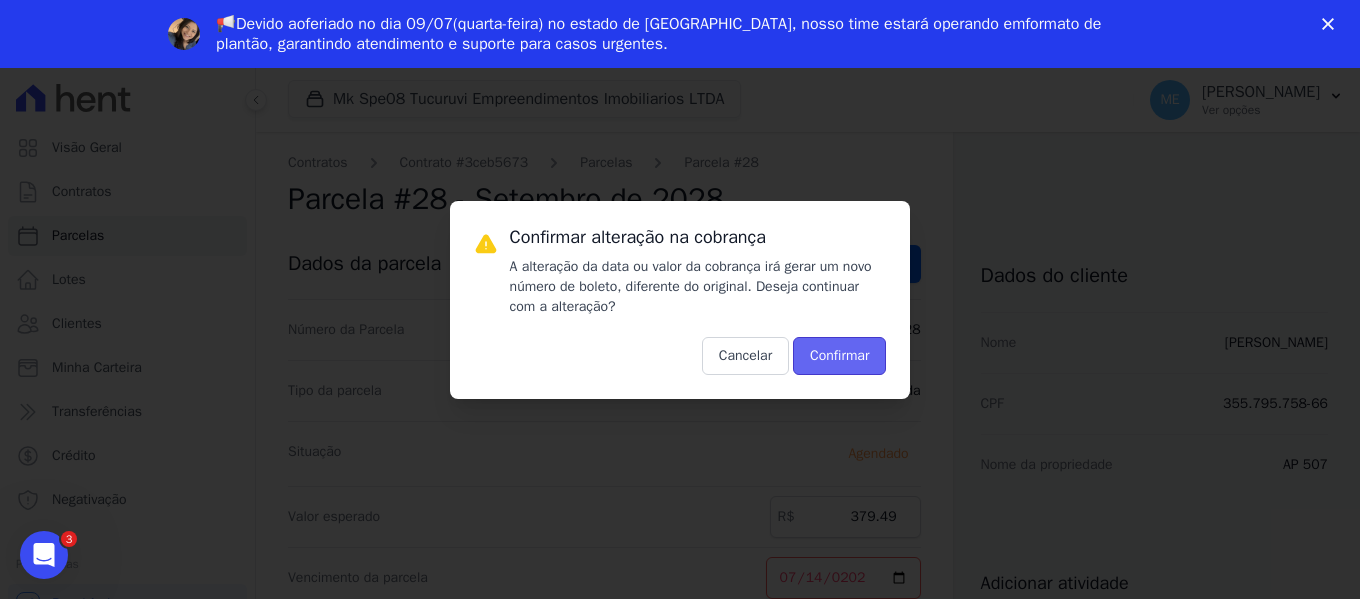 click on "Confirmar" at bounding box center (839, 356) 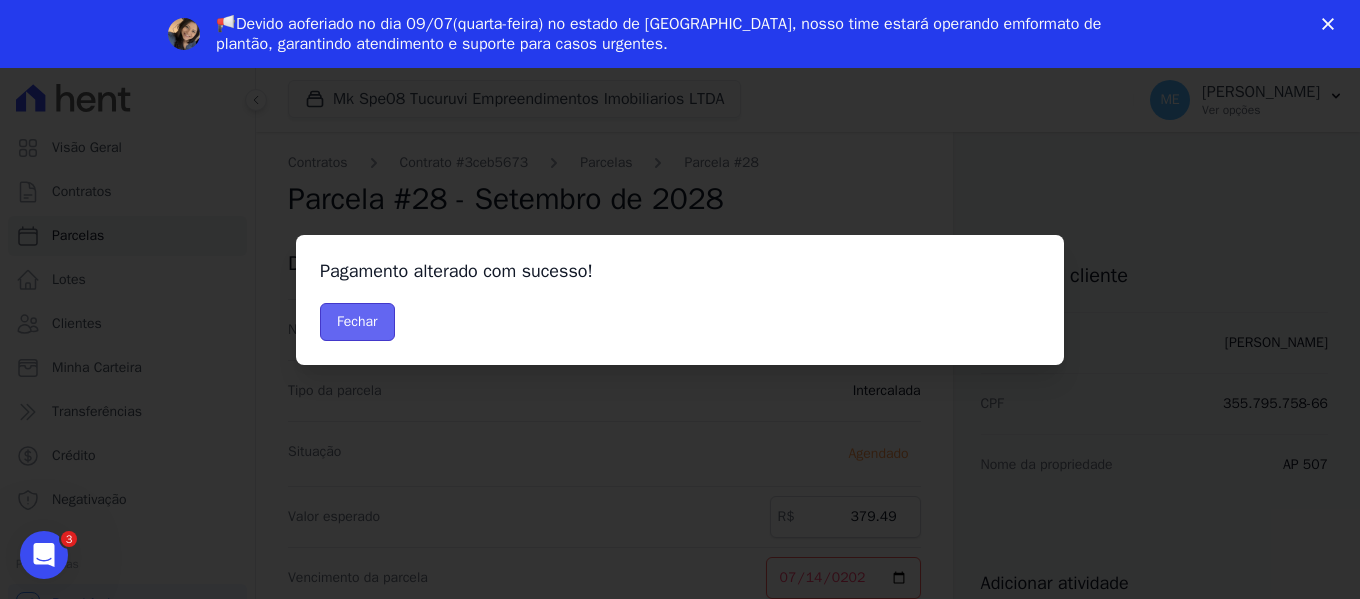 click on "Fechar" at bounding box center (357, 322) 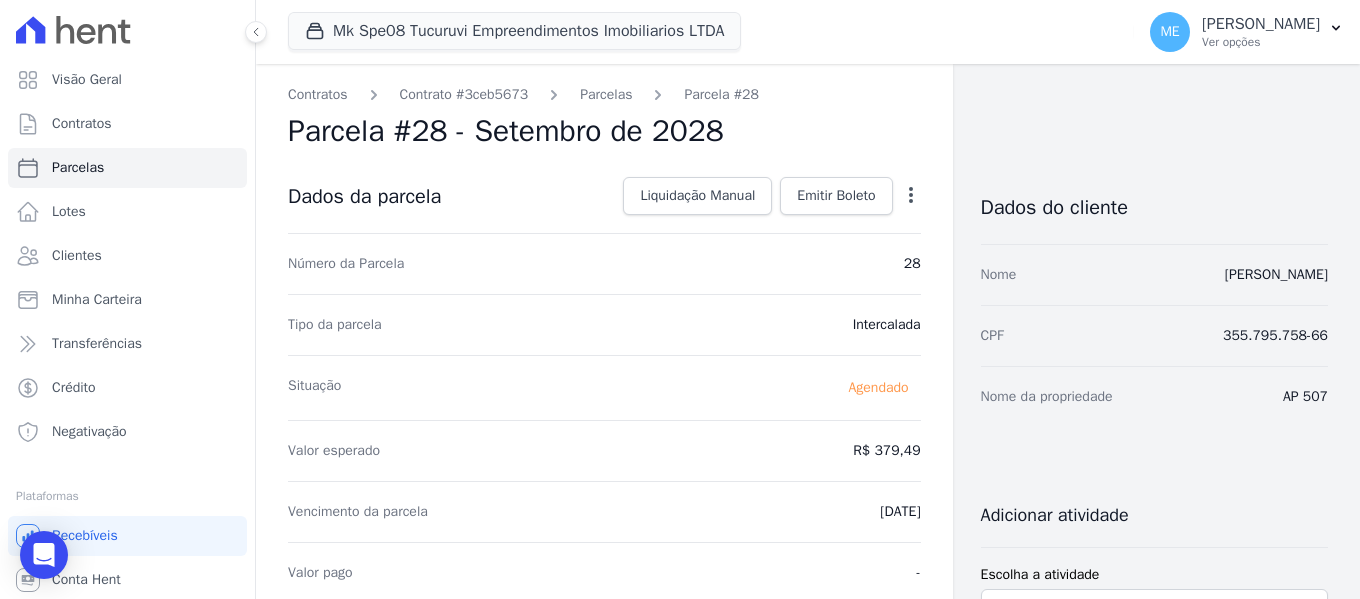 scroll, scrollTop: 0, scrollLeft: 0, axis: both 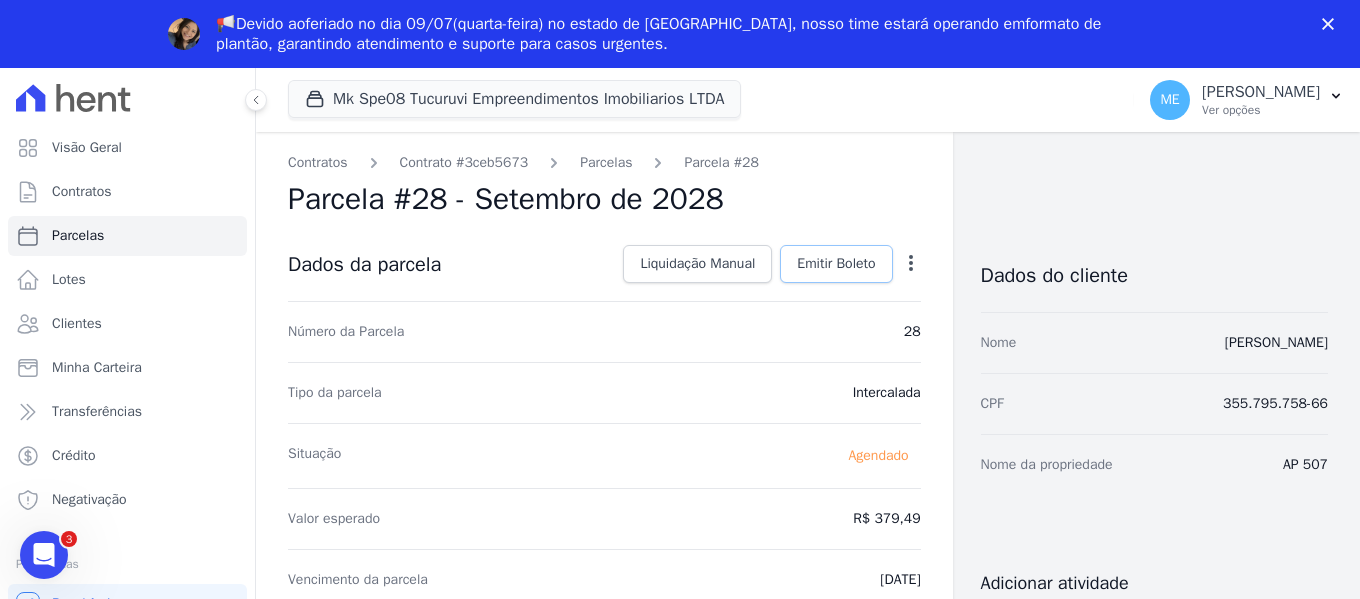 click on "Emitir Boleto" at bounding box center (836, 264) 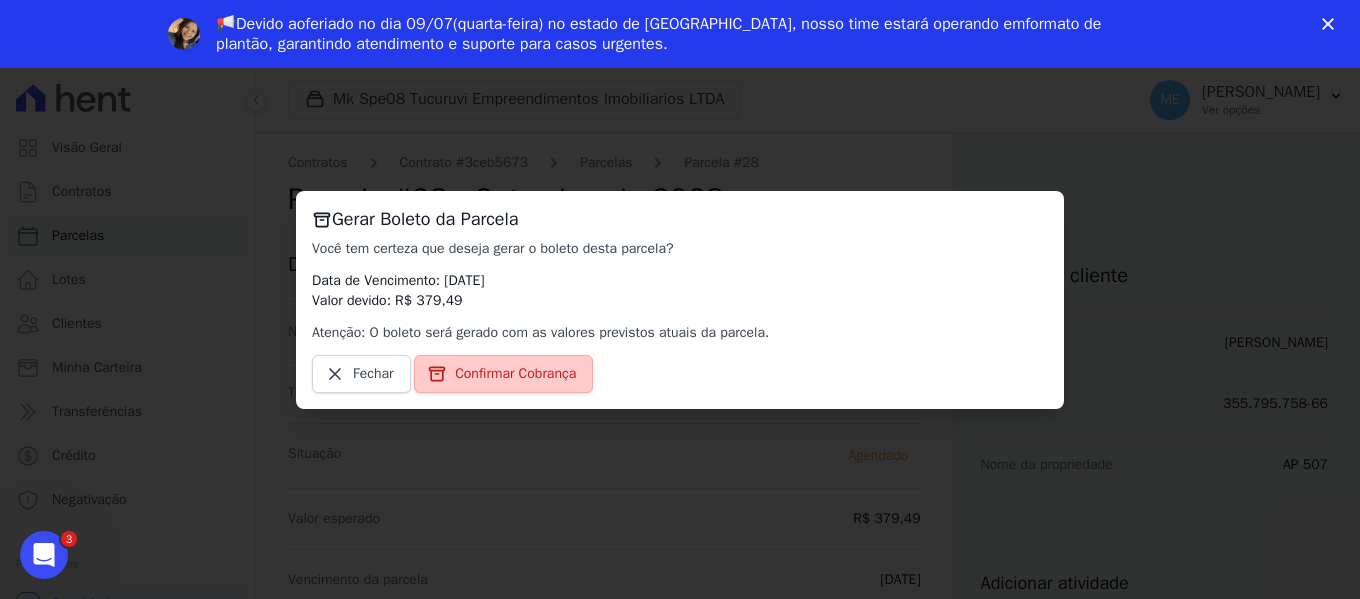 click on "Confirmar Cobrança" at bounding box center [515, 374] 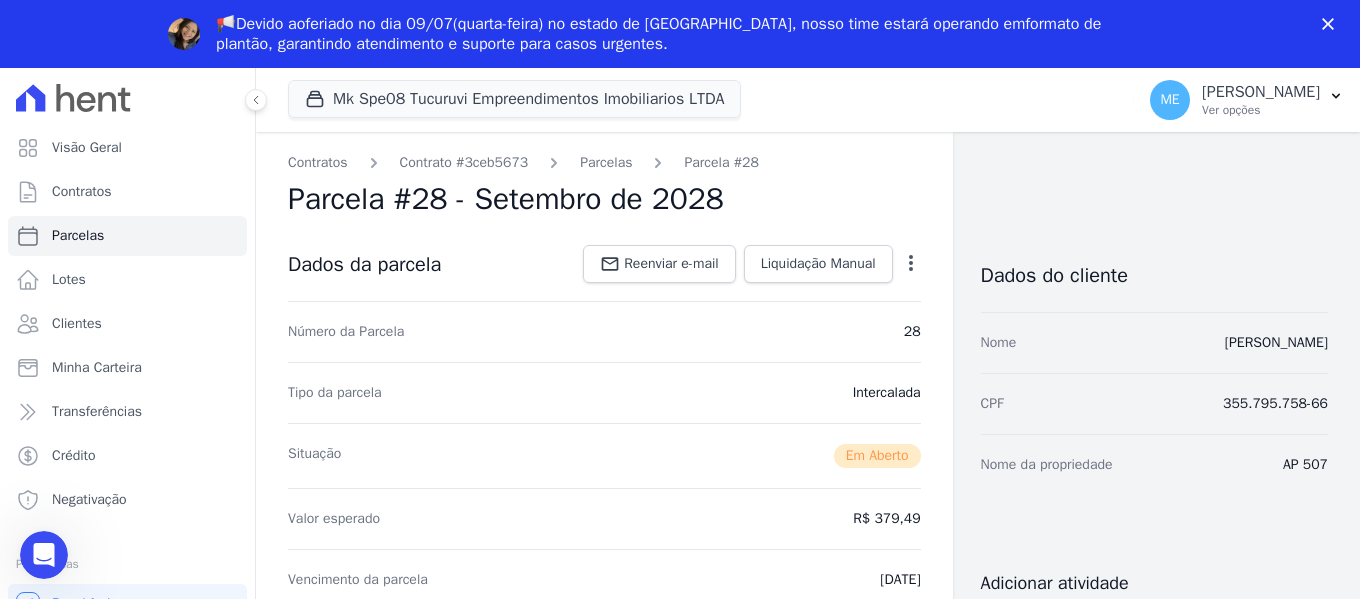 scroll, scrollTop: 0, scrollLeft: 0, axis: both 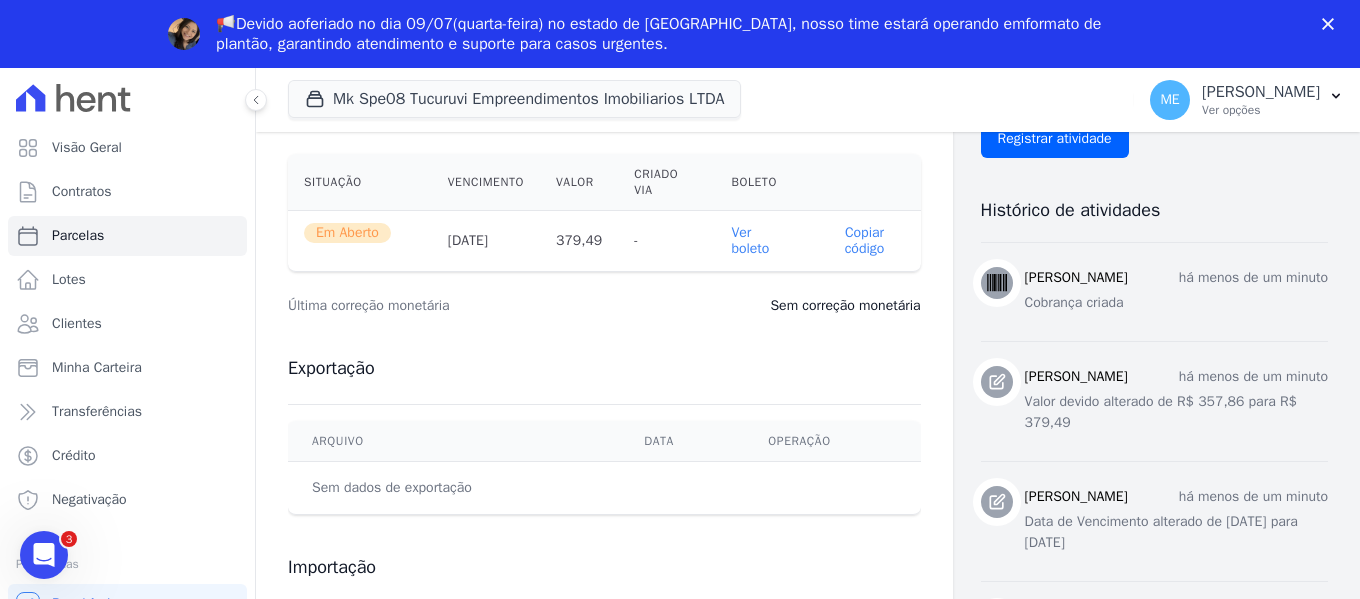 click on "Ver boleto" at bounding box center [750, 240] 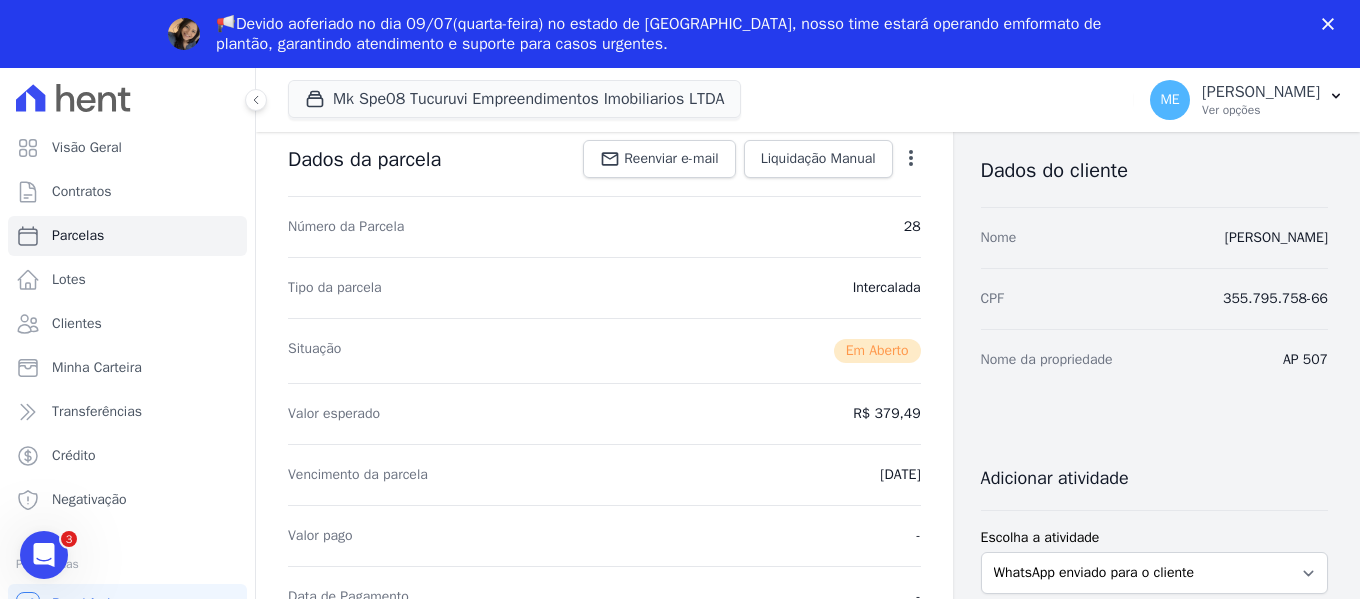 scroll, scrollTop: 0, scrollLeft: 0, axis: both 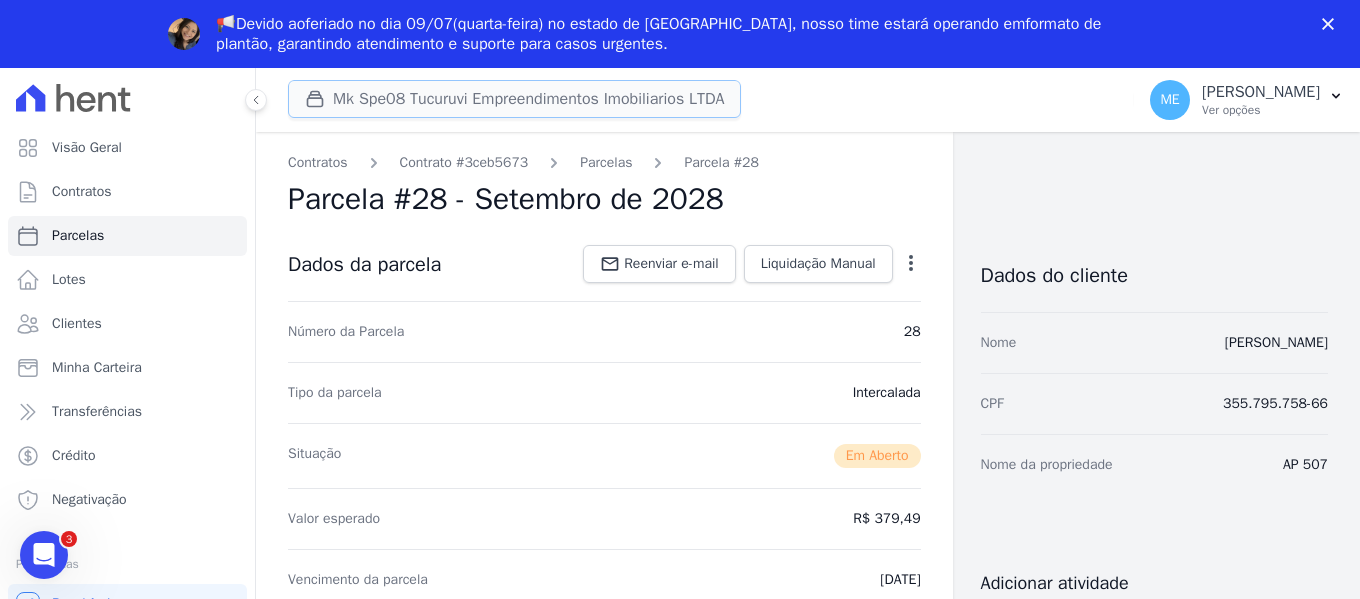 click on "Mk Spe08 Tucuruvi Empreendimentos Imobiliarios LTDA" at bounding box center (514, 99) 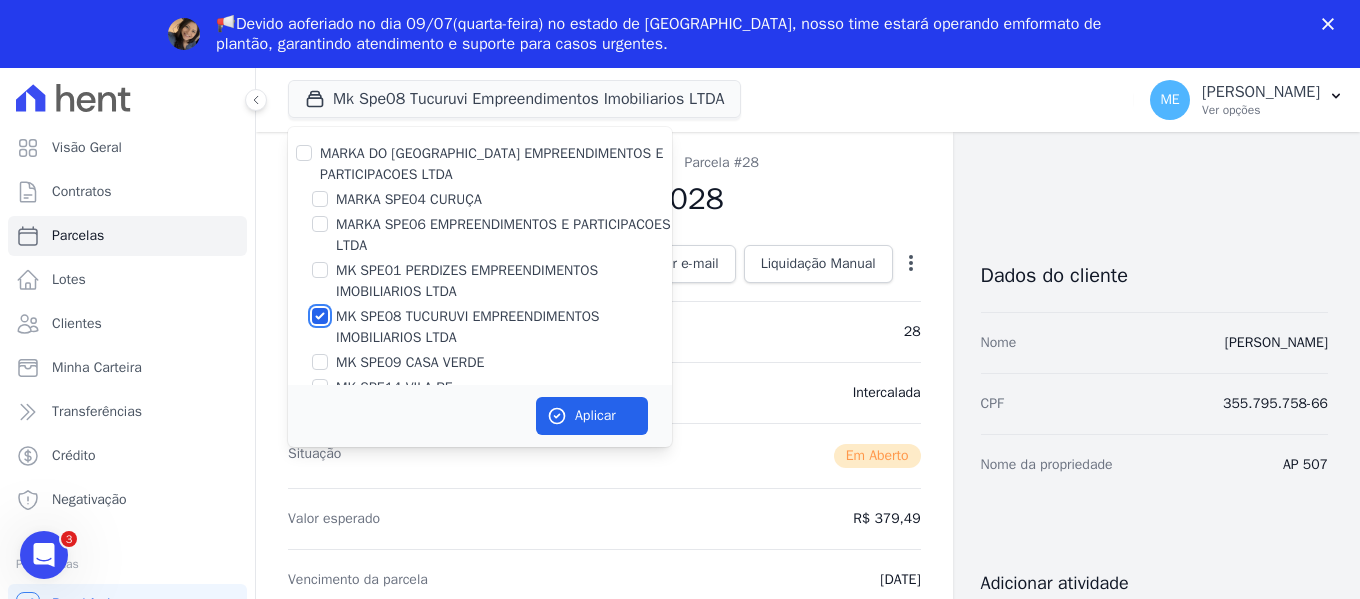 click on "MK SPE08 TUCURUVI EMPREENDIMENTOS IMOBILIARIOS LTDA" at bounding box center (320, 316) 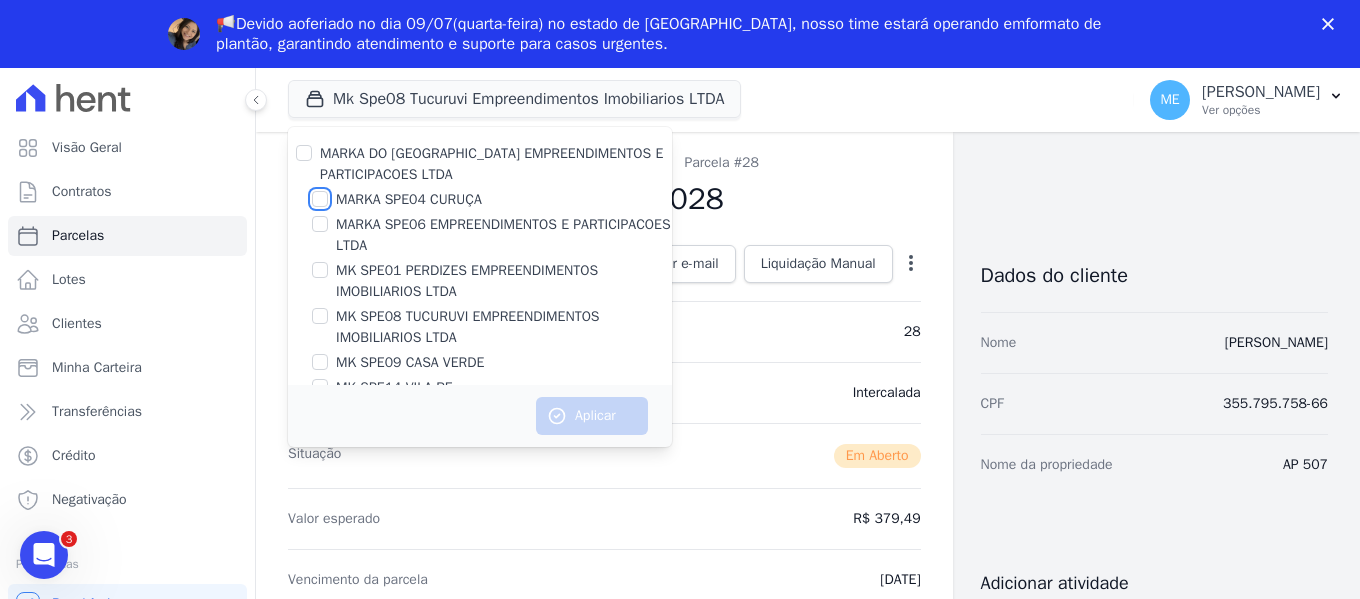 click on "MARKA SPE04 CURUÇA" at bounding box center [320, 199] 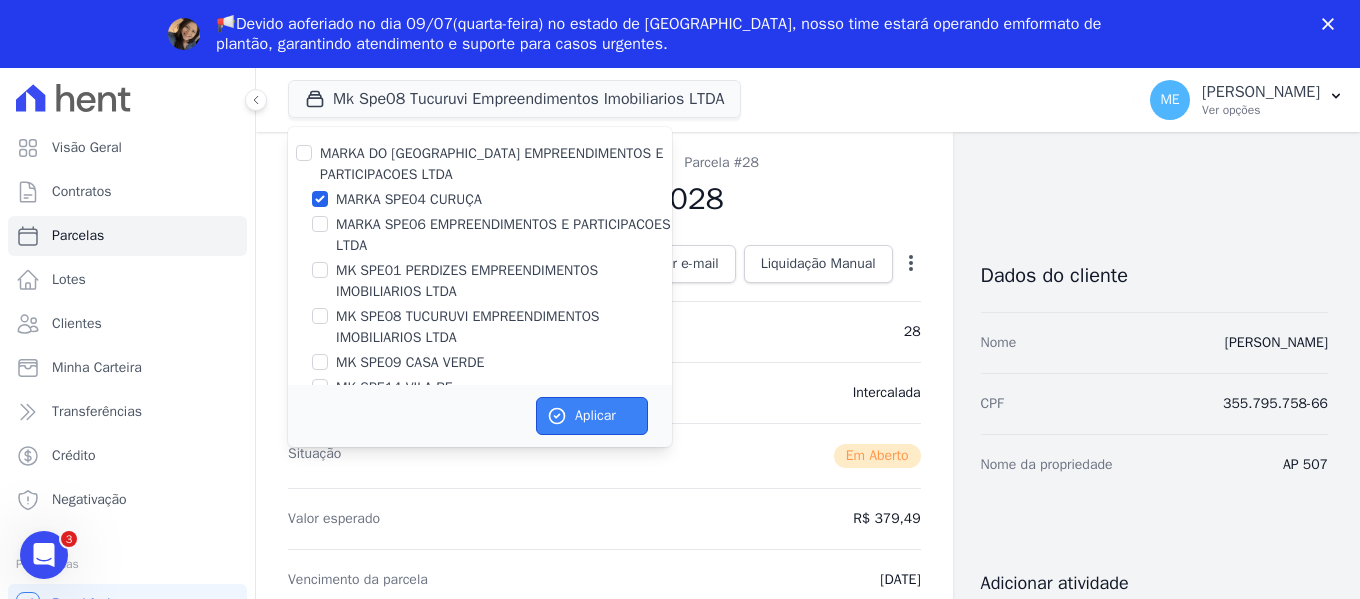 click on "Aplicar" at bounding box center (592, 416) 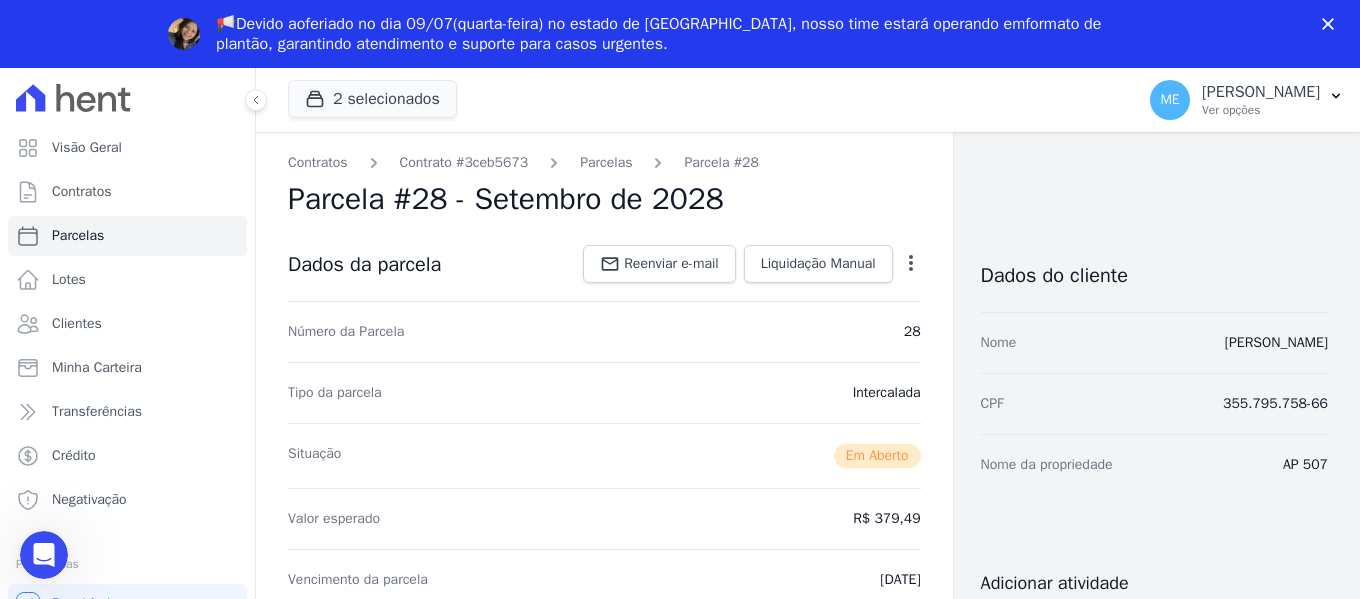 scroll, scrollTop: 0, scrollLeft: 0, axis: both 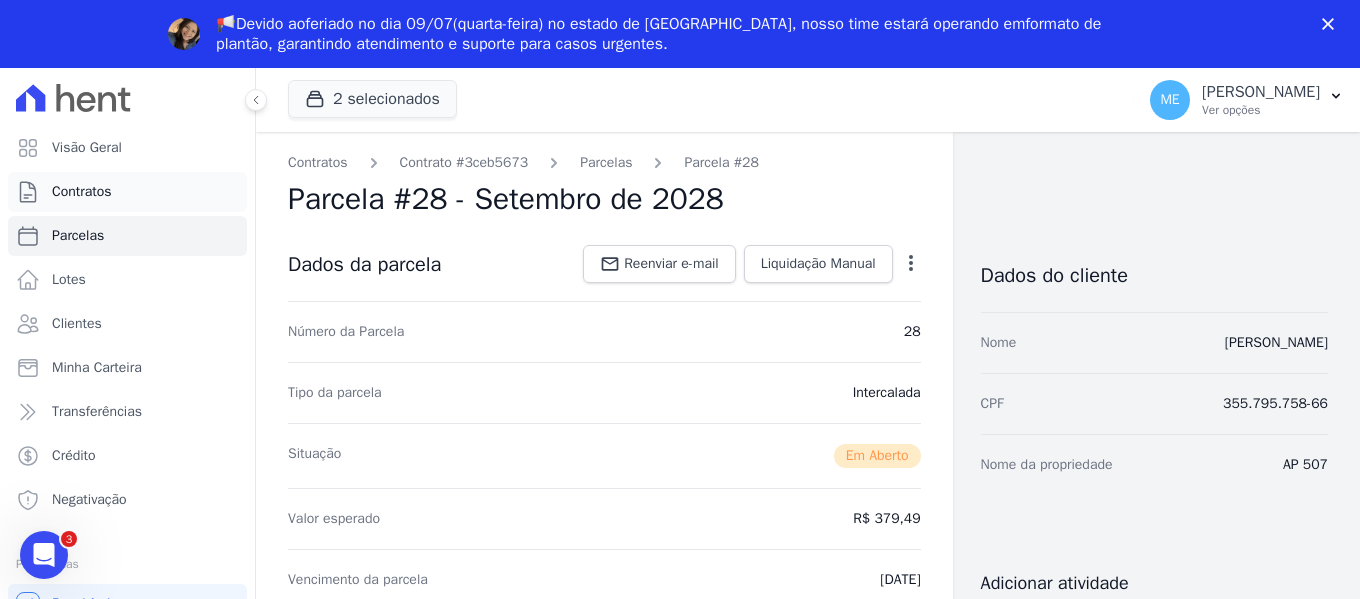 click on "Contratos" at bounding box center (82, 192) 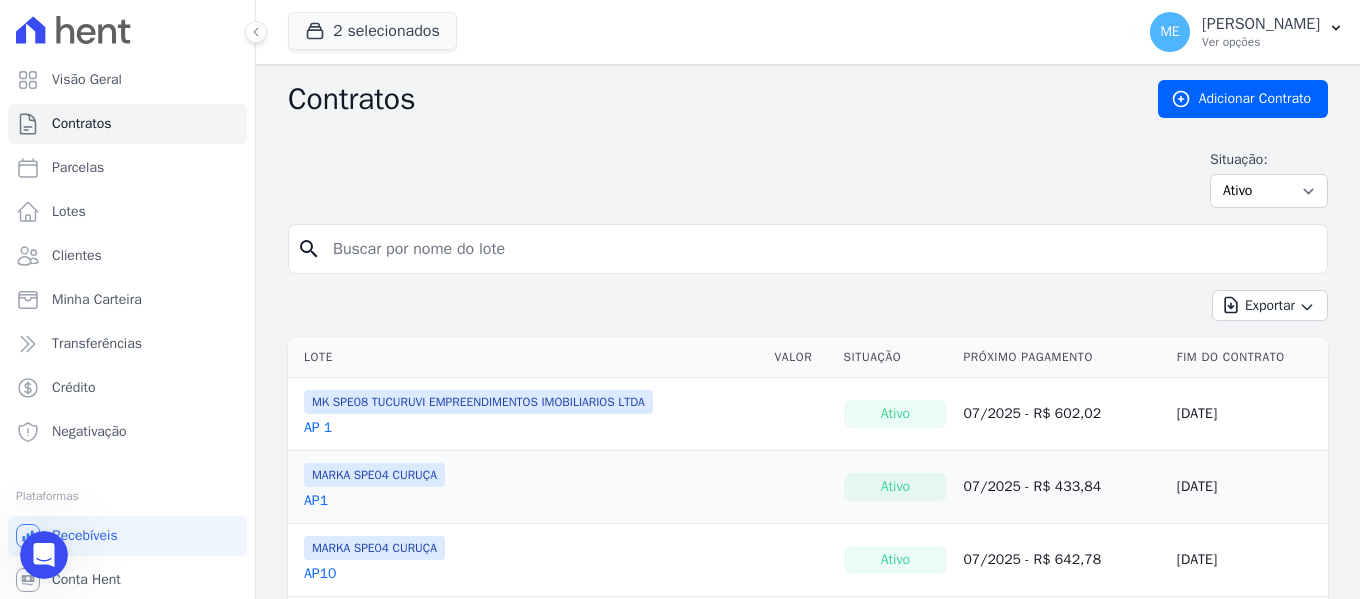 scroll, scrollTop: 0, scrollLeft: 0, axis: both 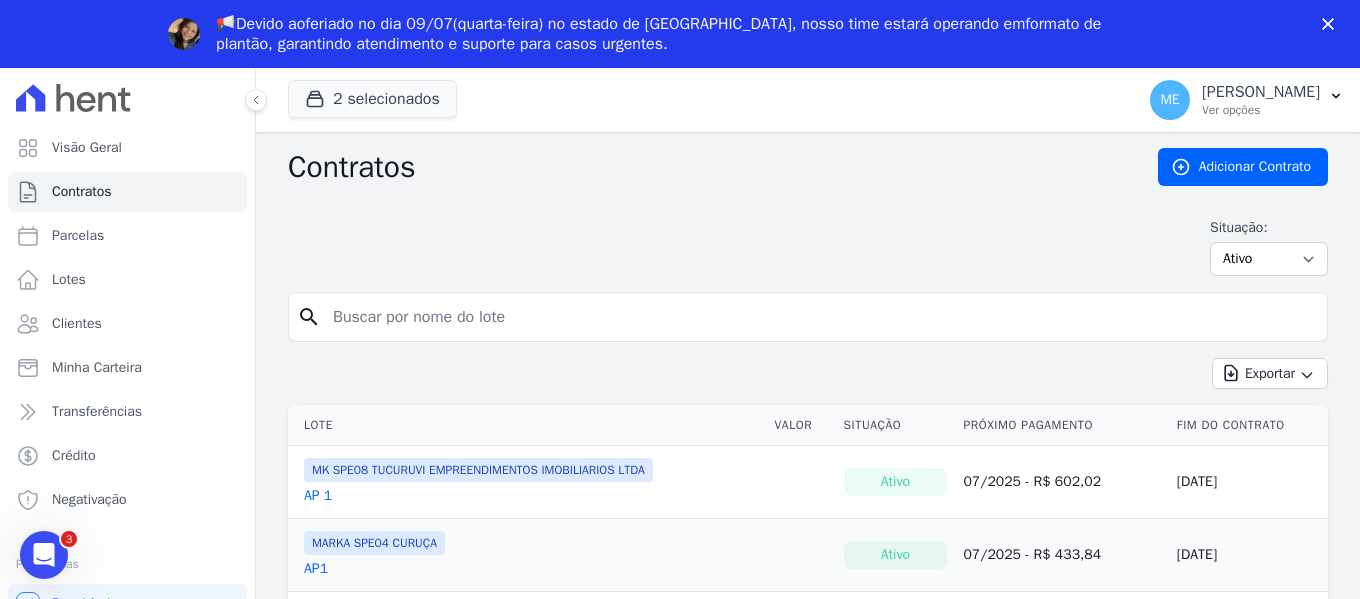 click at bounding box center (820, 317) 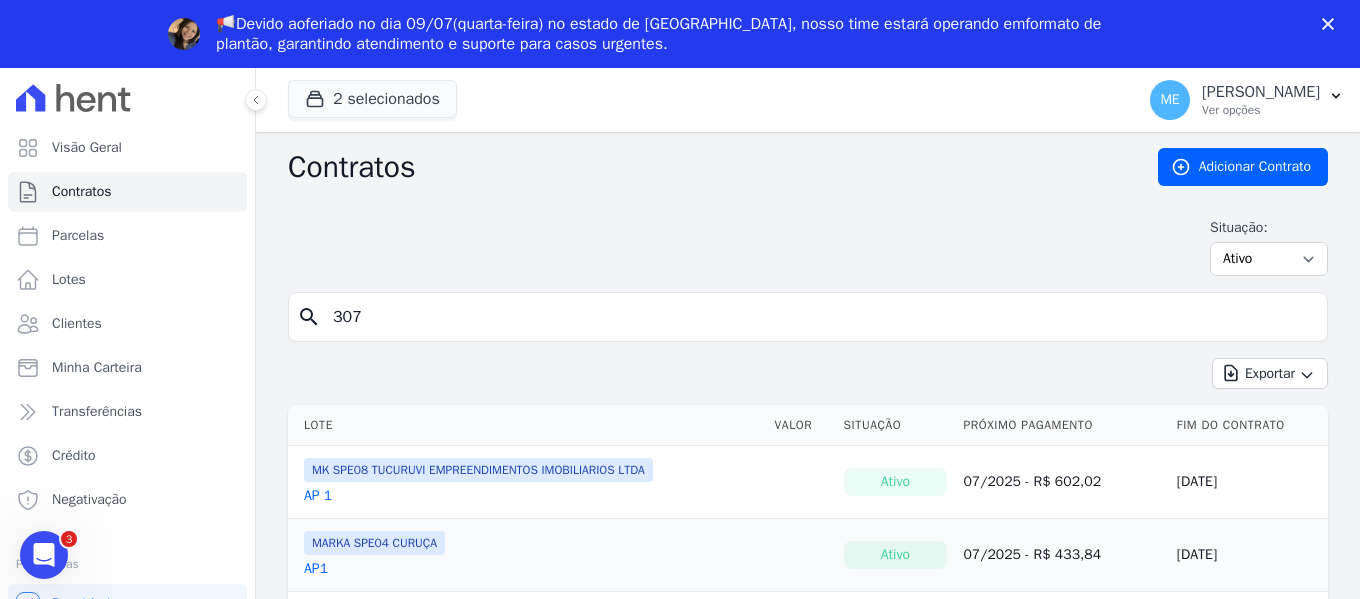 type on "307" 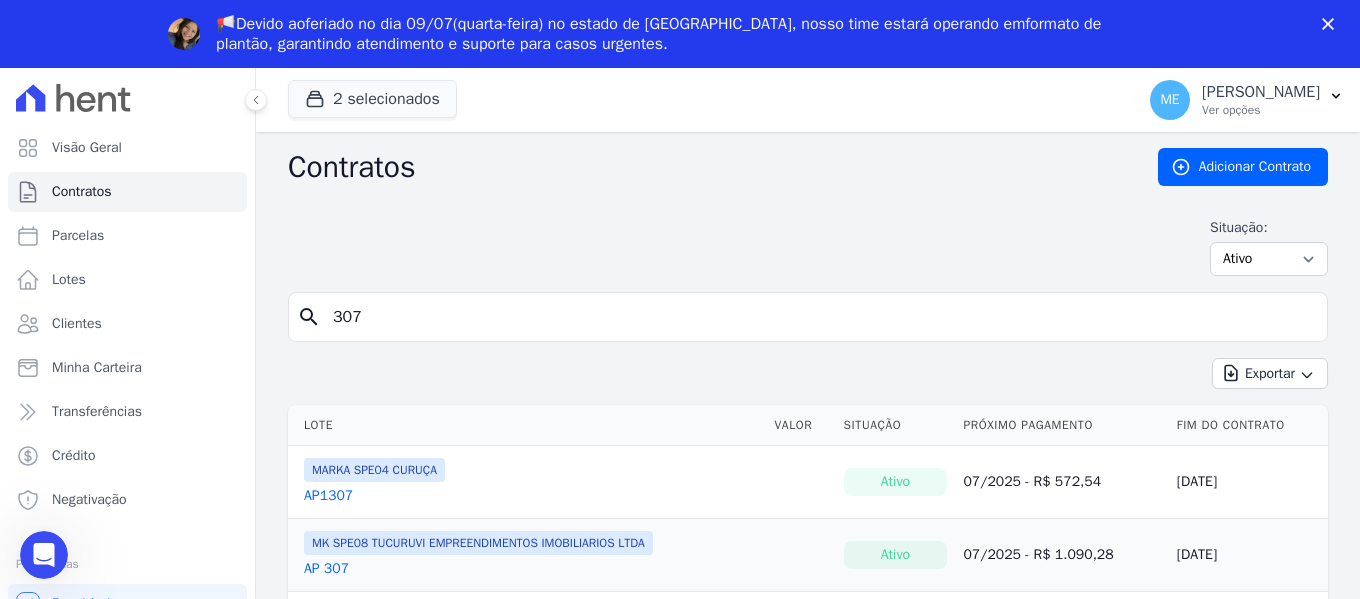 scroll, scrollTop: 0, scrollLeft: 0, axis: both 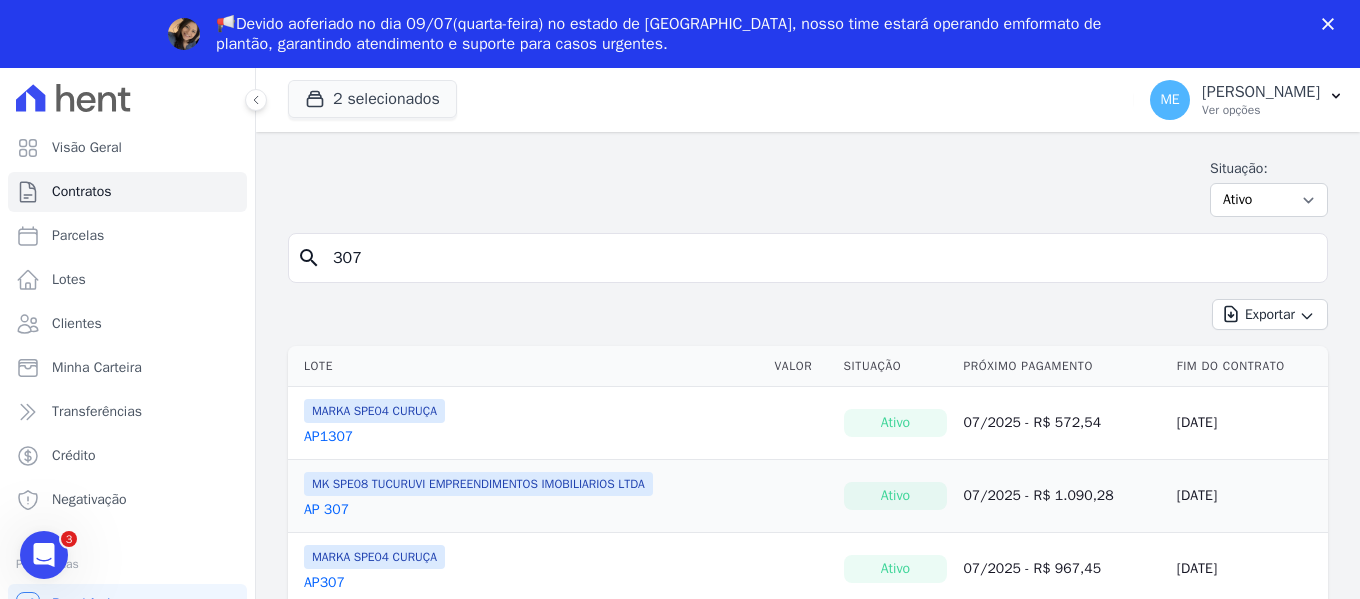 click on "AP 307" at bounding box center [326, 510] 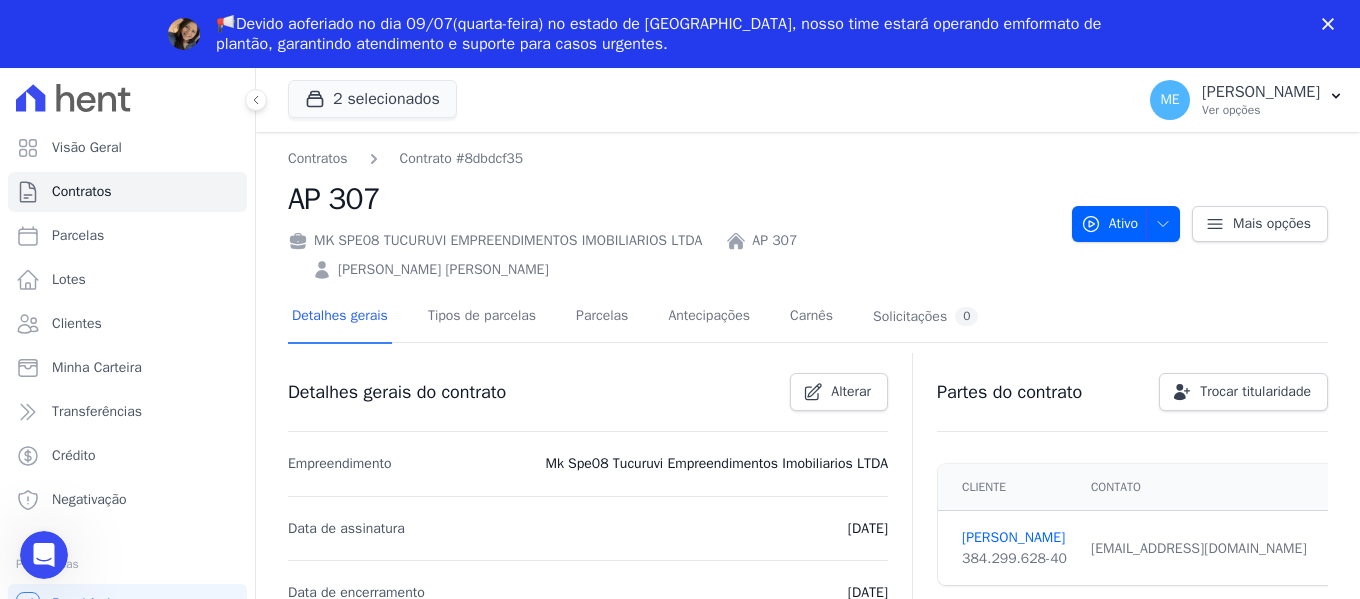 scroll, scrollTop: 0, scrollLeft: 0, axis: both 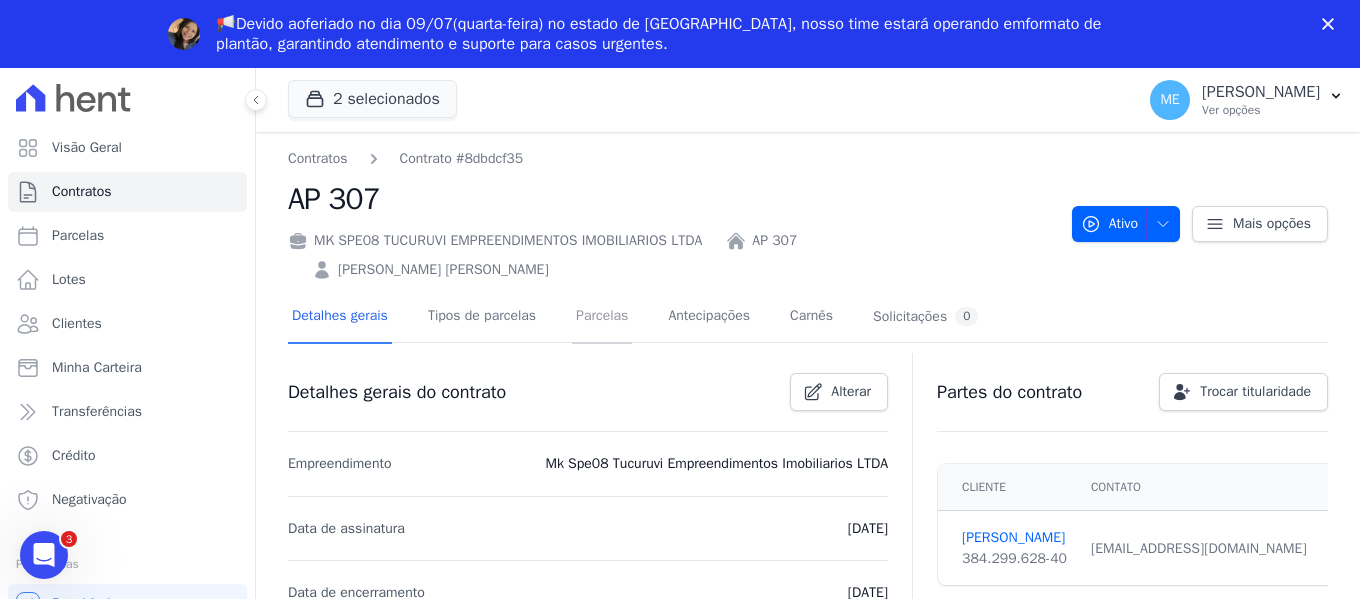 click on "Parcelas" at bounding box center (602, 317) 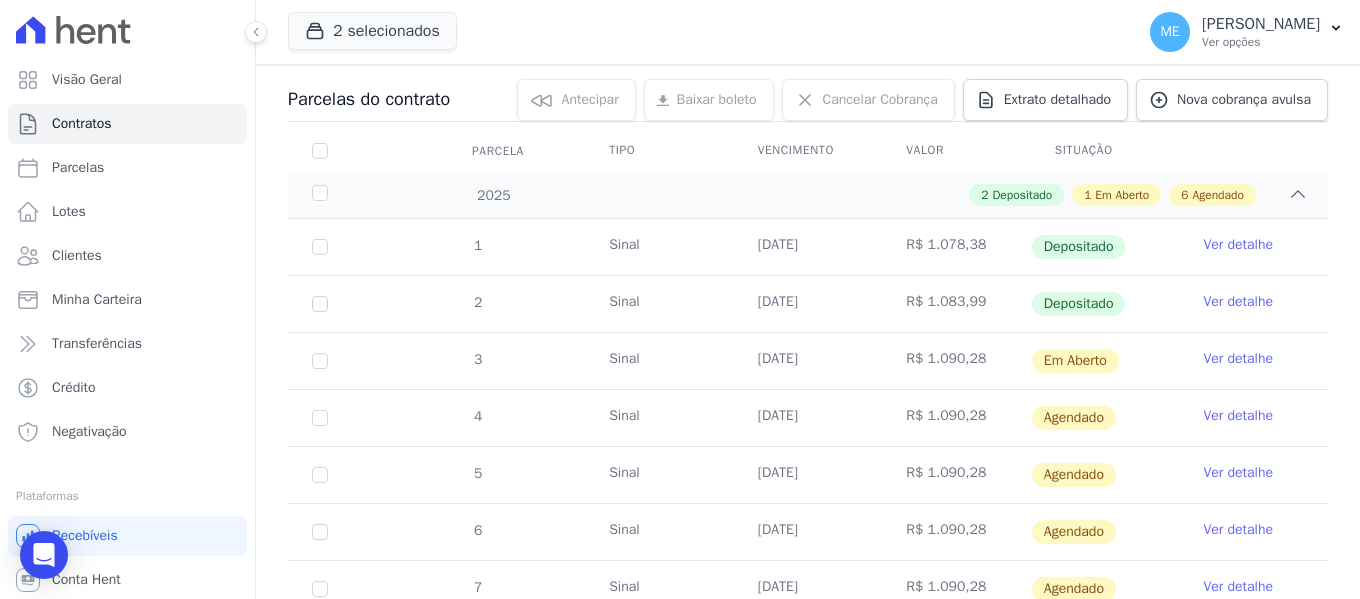 scroll, scrollTop: 300, scrollLeft: 0, axis: vertical 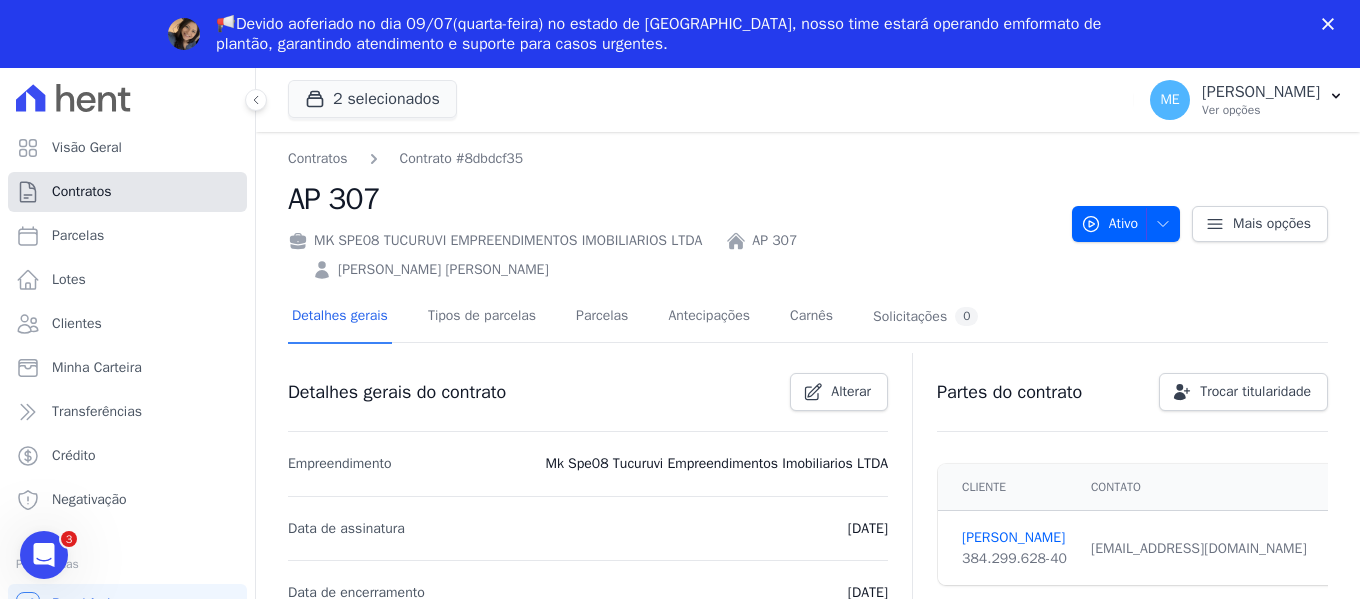 click on "Contratos" at bounding box center (82, 192) 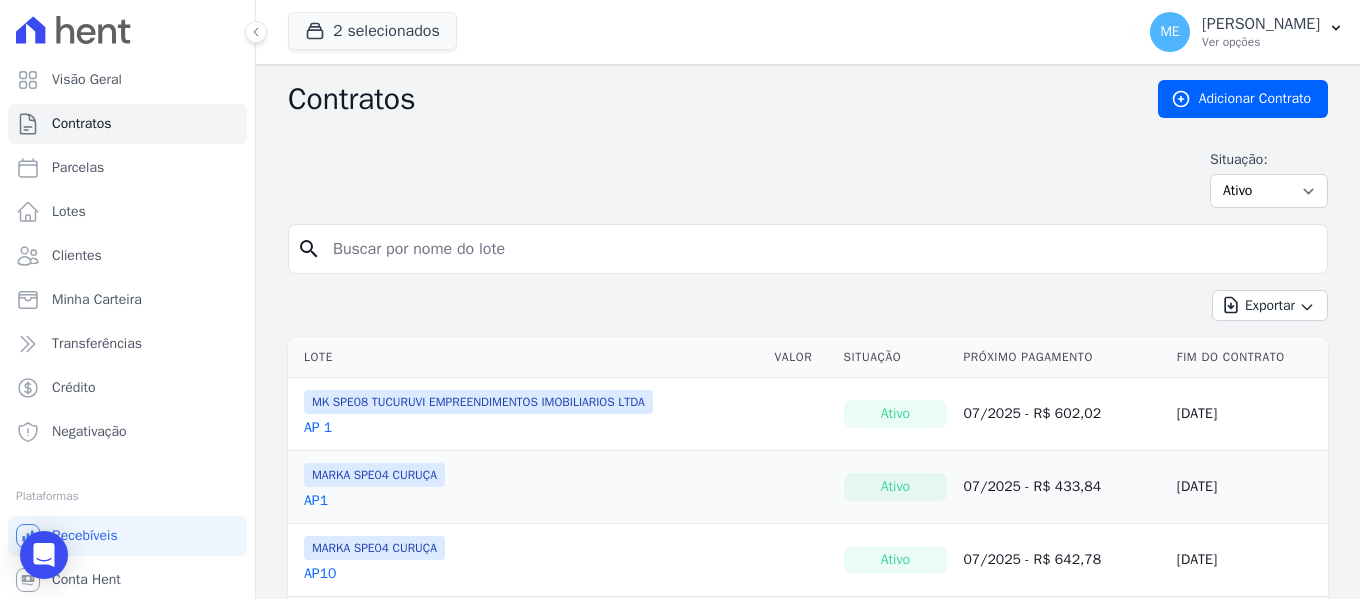click at bounding box center (820, 249) 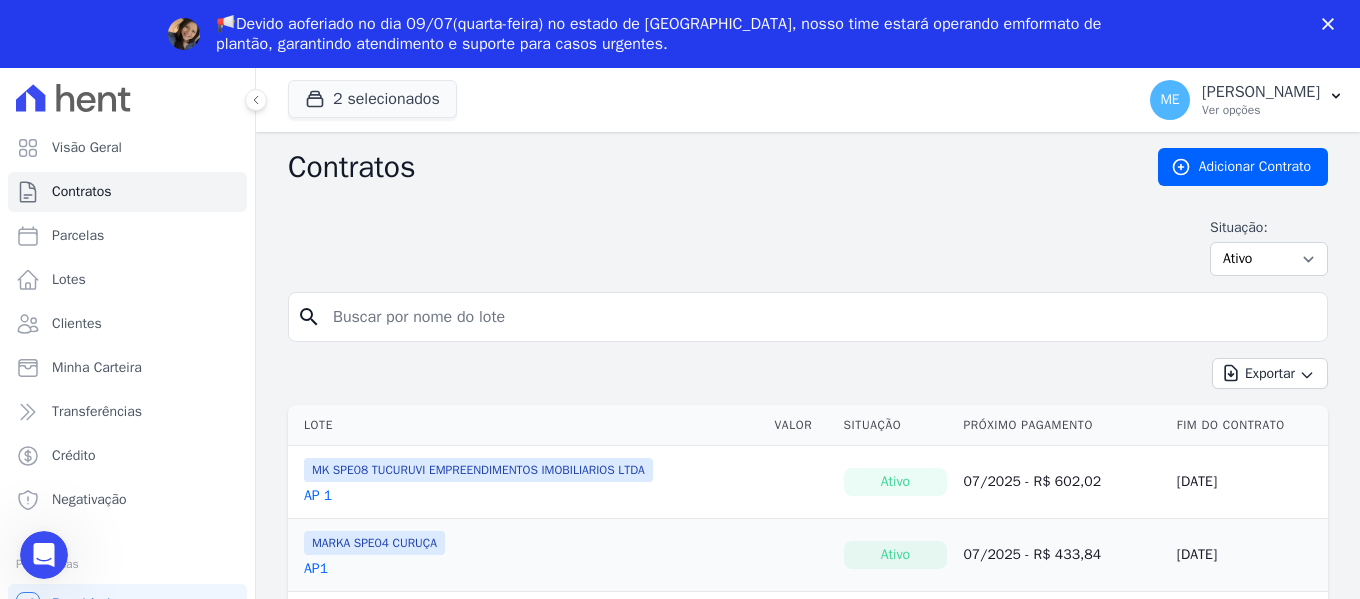 scroll, scrollTop: 0, scrollLeft: 0, axis: both 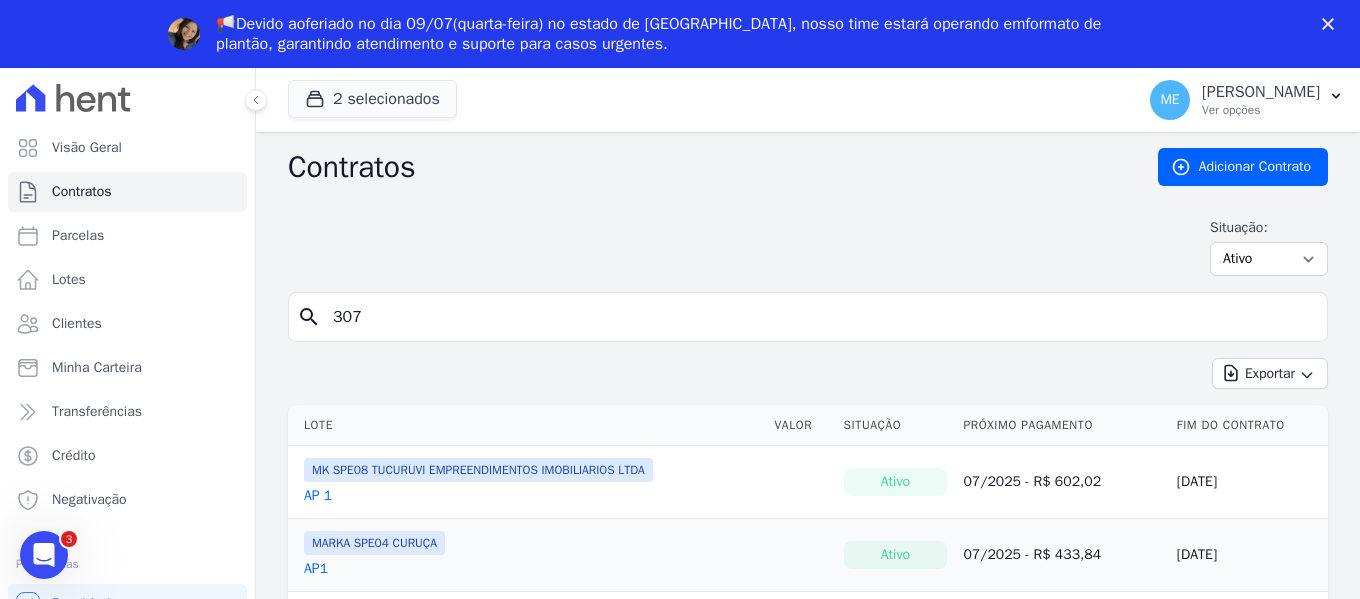 type on "307" 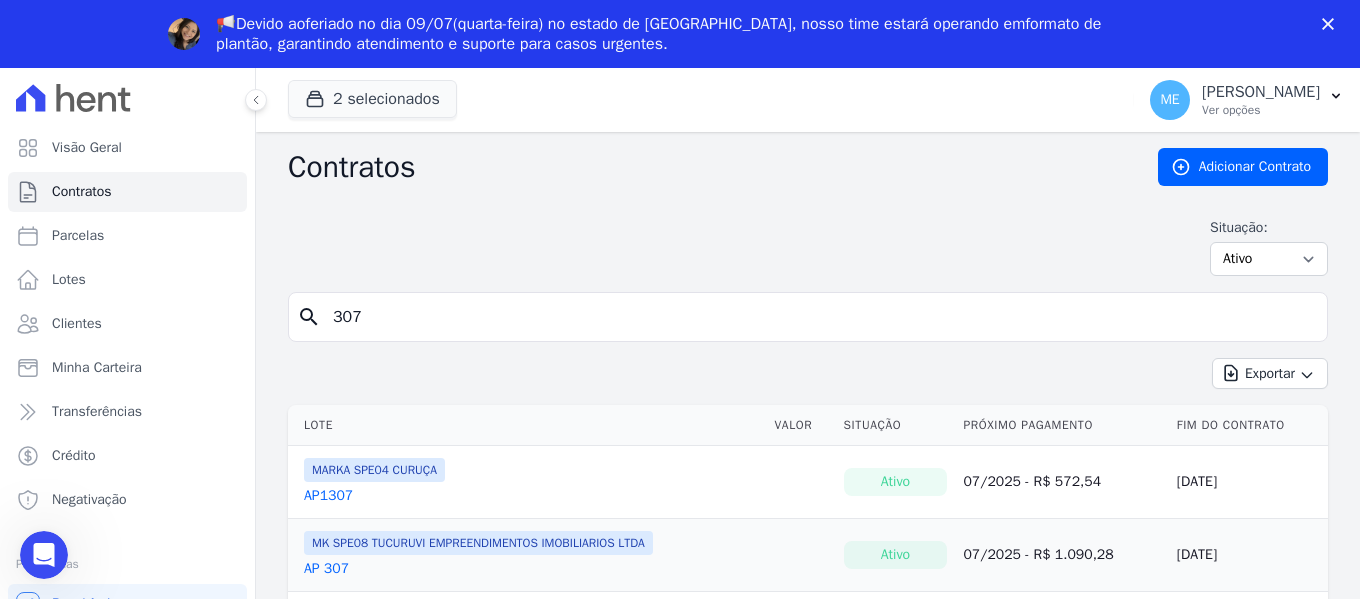 scroll, scrollTop: 0, scrollLeft: 0, axis: both 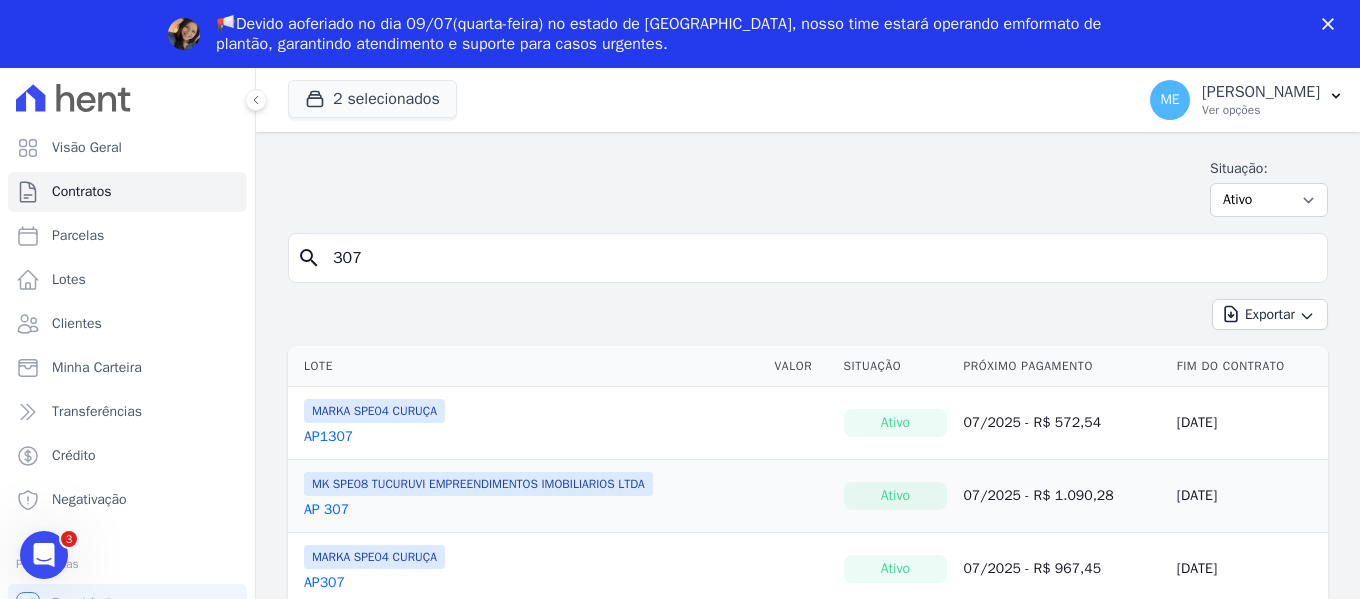 click on "AP307" at bounding box center (324, 583) 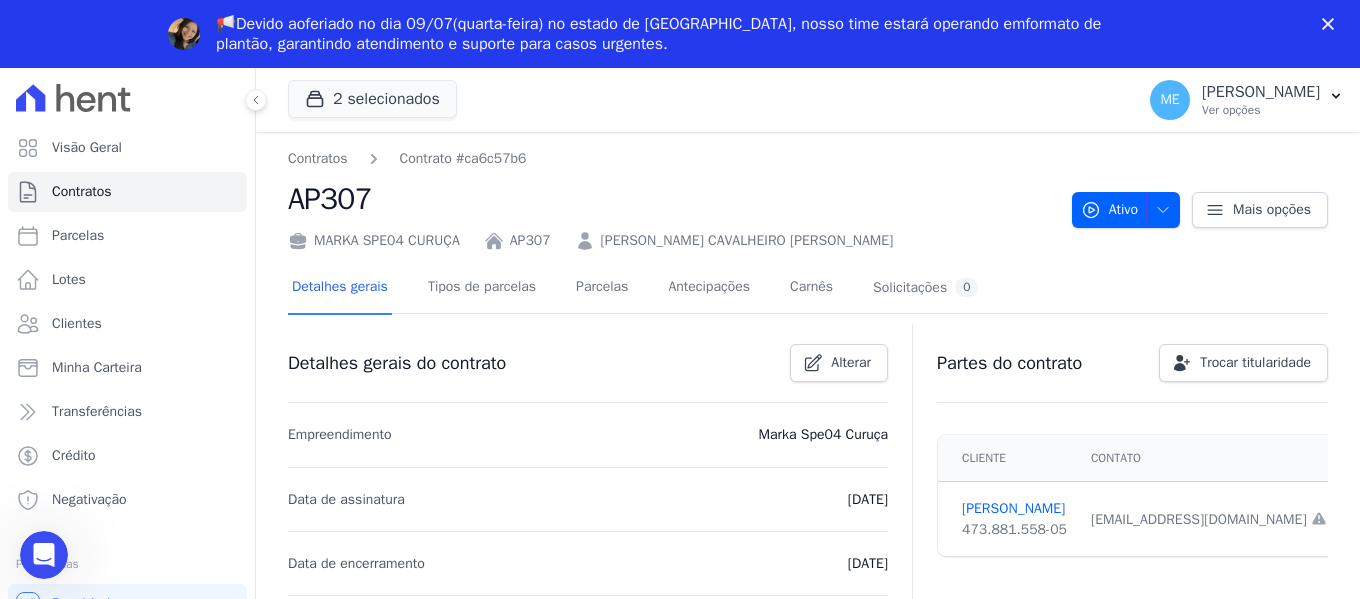 scroll, scrollTop: 0, scrollLeft: 0, axis: both 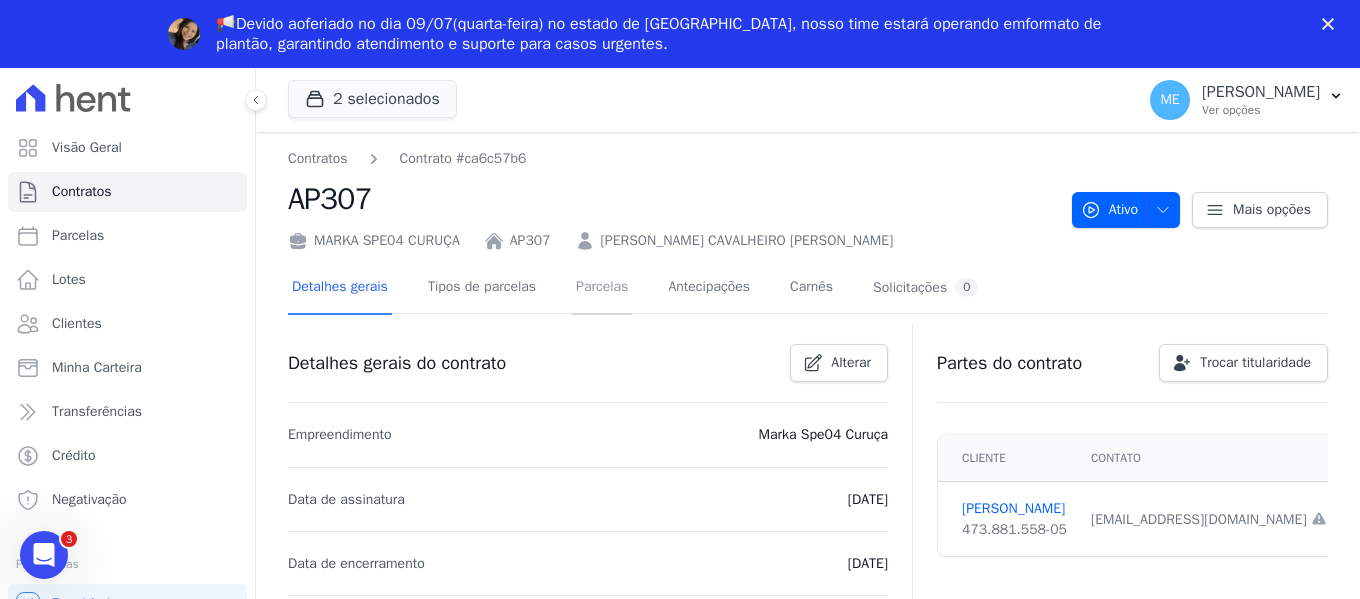 click on "Parcelas" at bounding box center [602, 288] 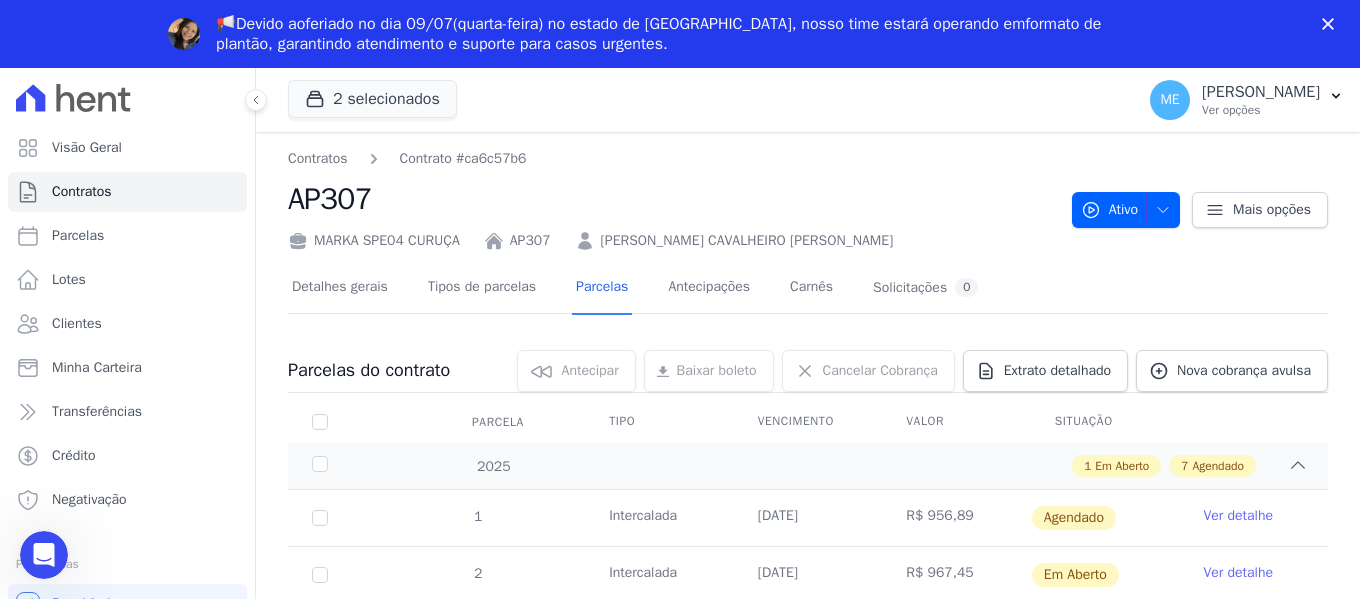 scroll, scrollTop: 0, scrollLeft: 0, axis: both 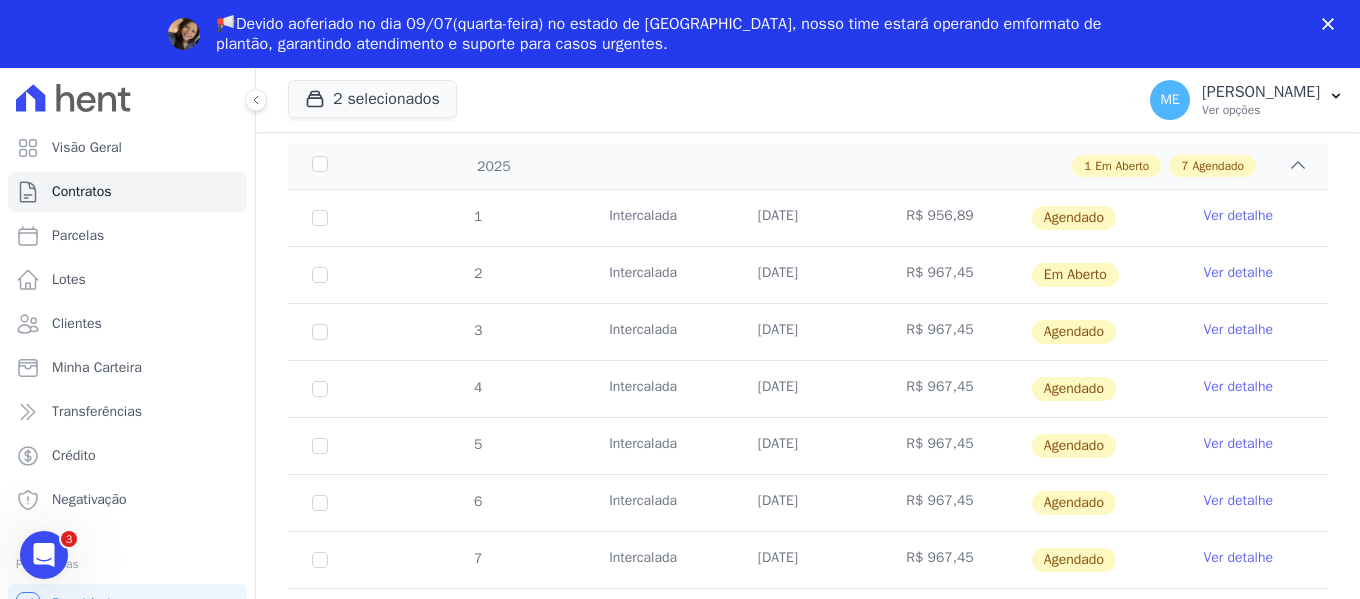 click on "Ver detalhe" at bounding box center (1238, 273) 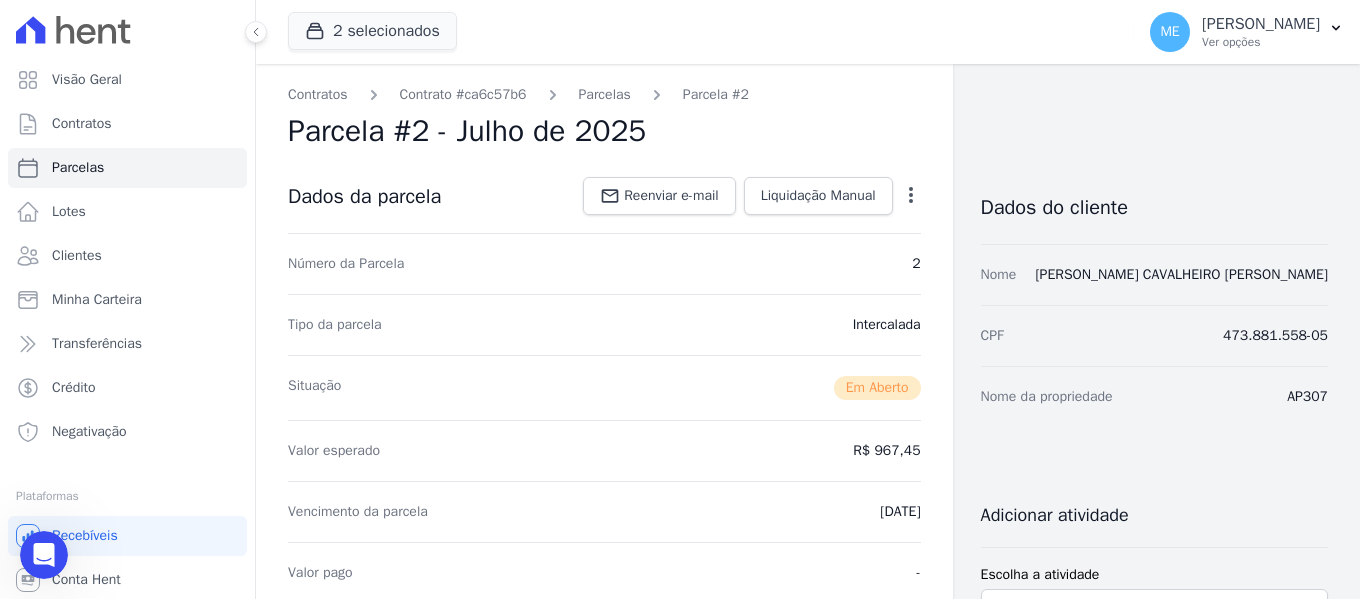 scroll, scrollTop: 0, scrollLeft: 0, axis: both 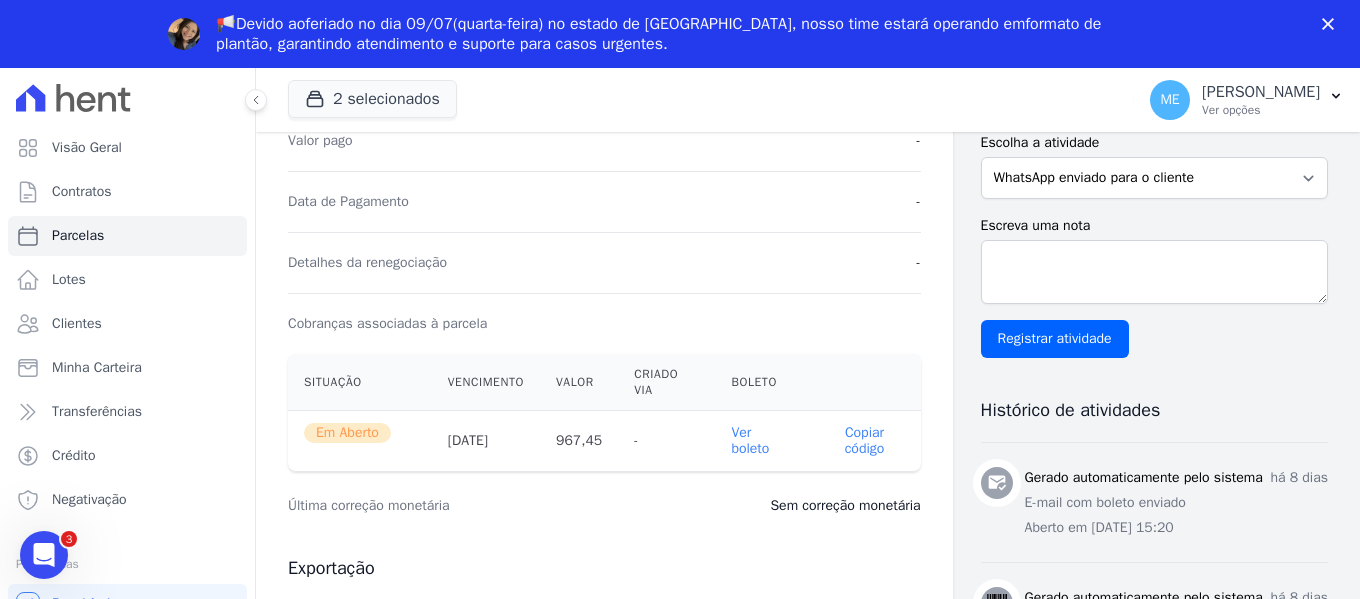 click on "Ver boleto" at bounding box center [750, 440] 